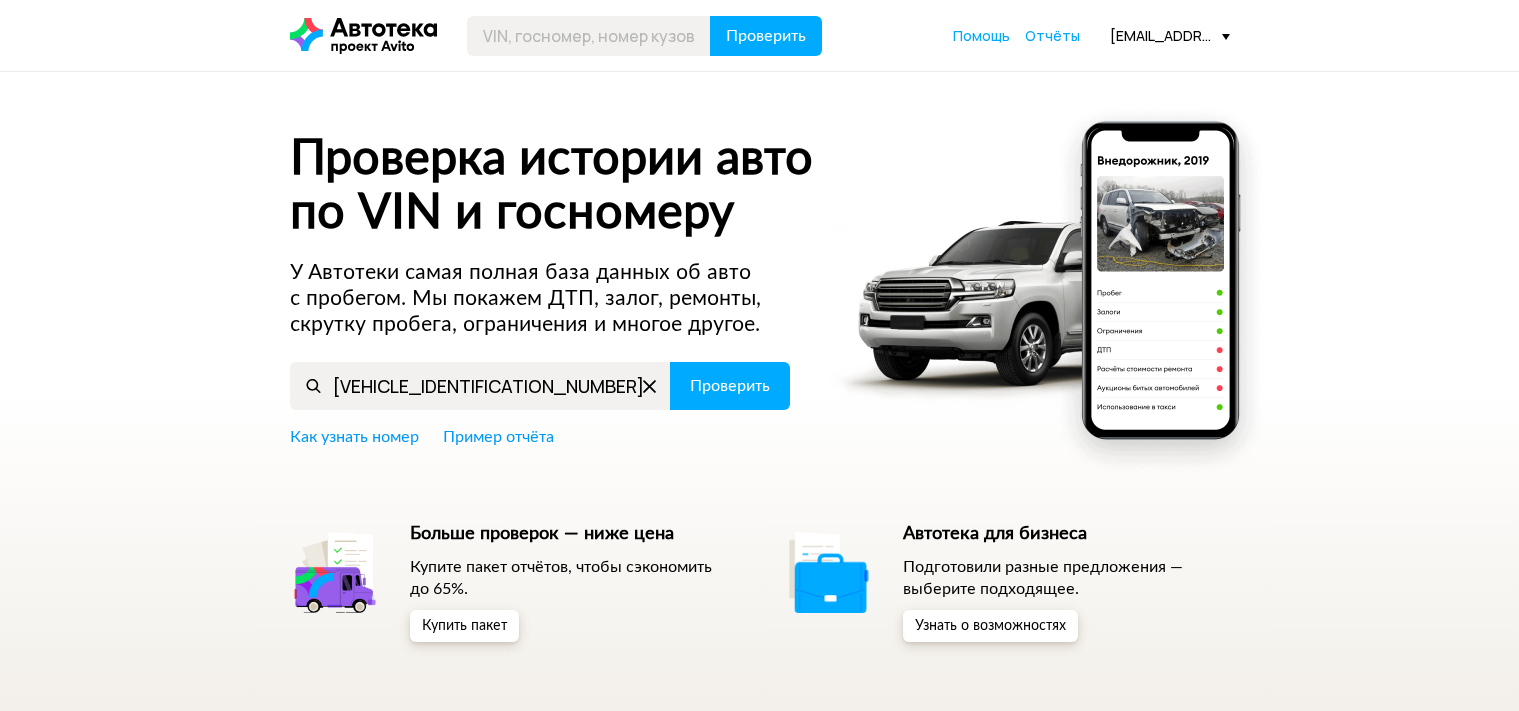 scroll, scrollTop: 0, scrollLeft: 0, axis: both 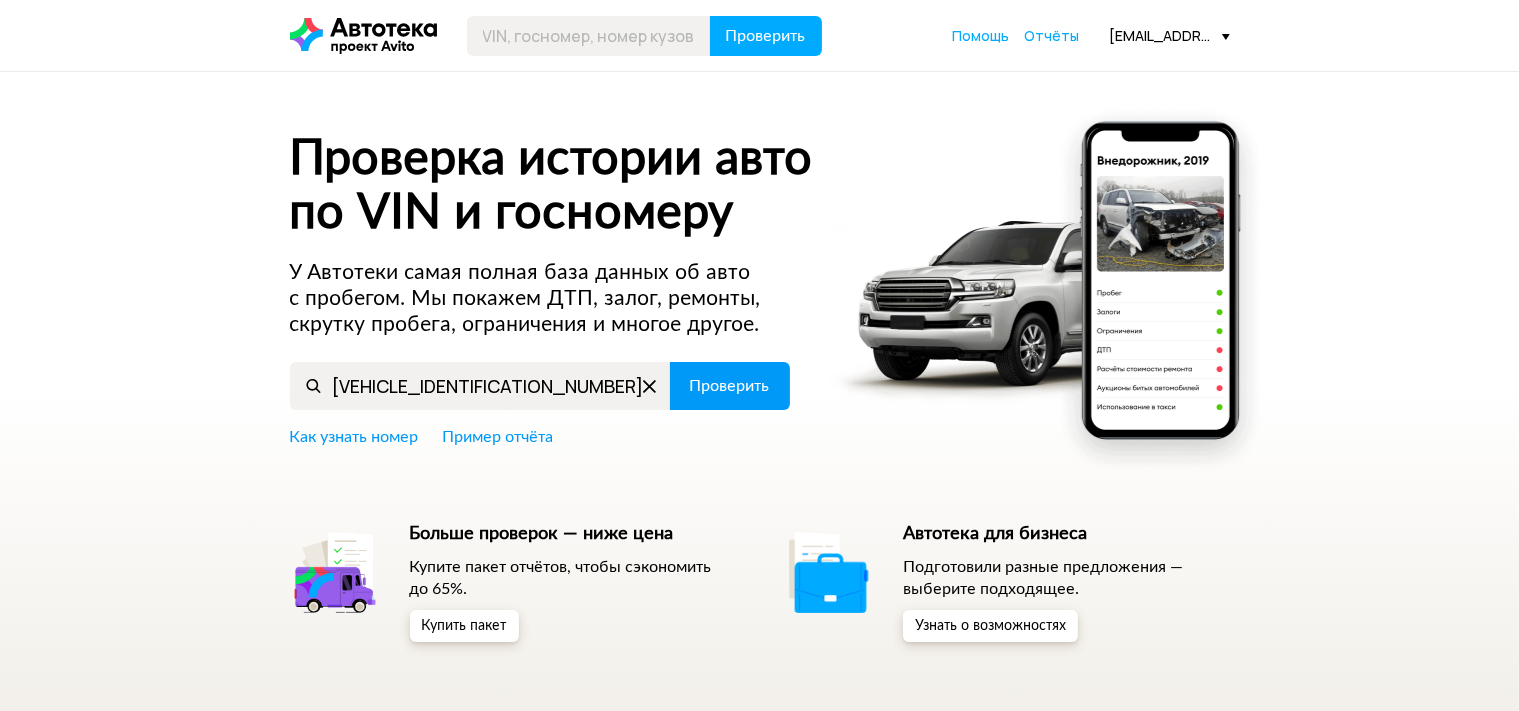 type on "[VEHICLE_IDENTIFICATION_NUMBER]" 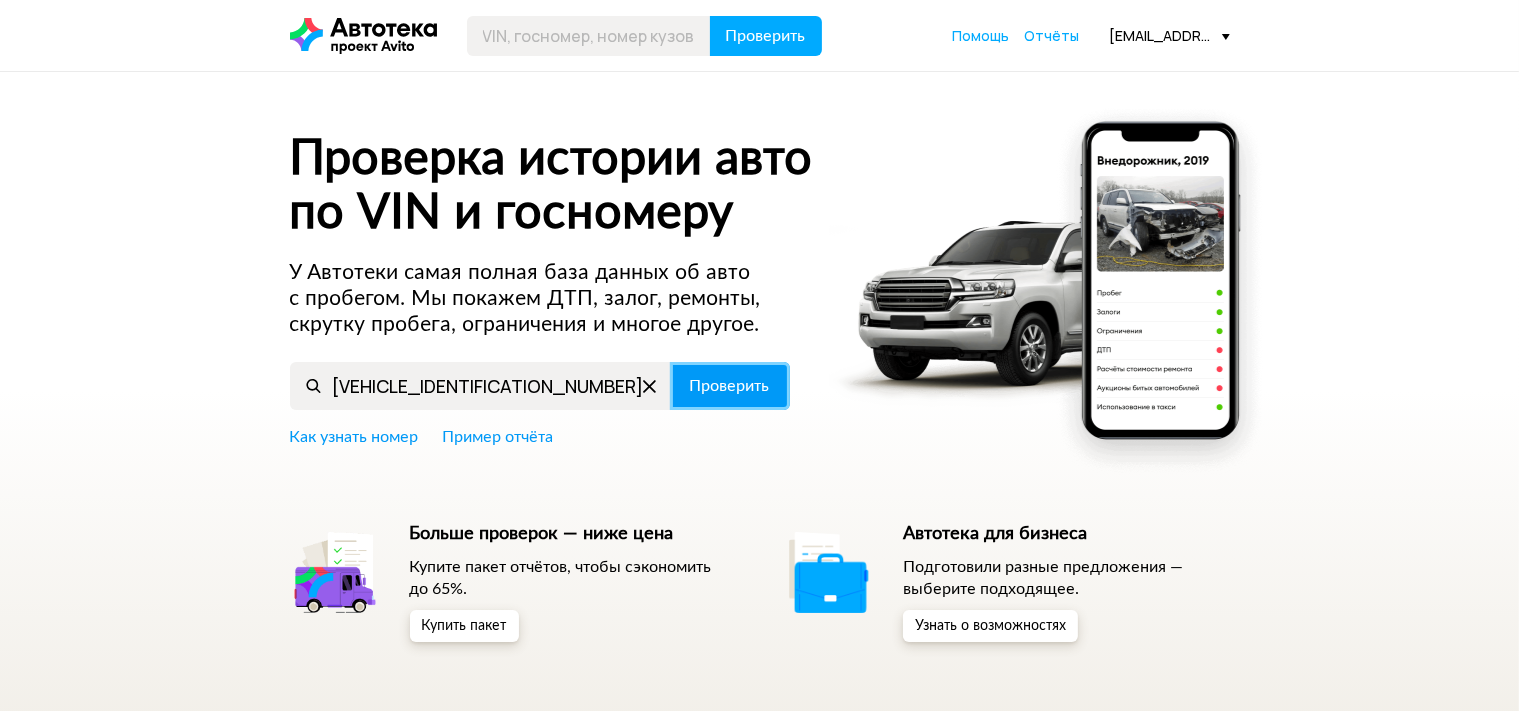click on "Проверить" at bounding box center [730, 386] 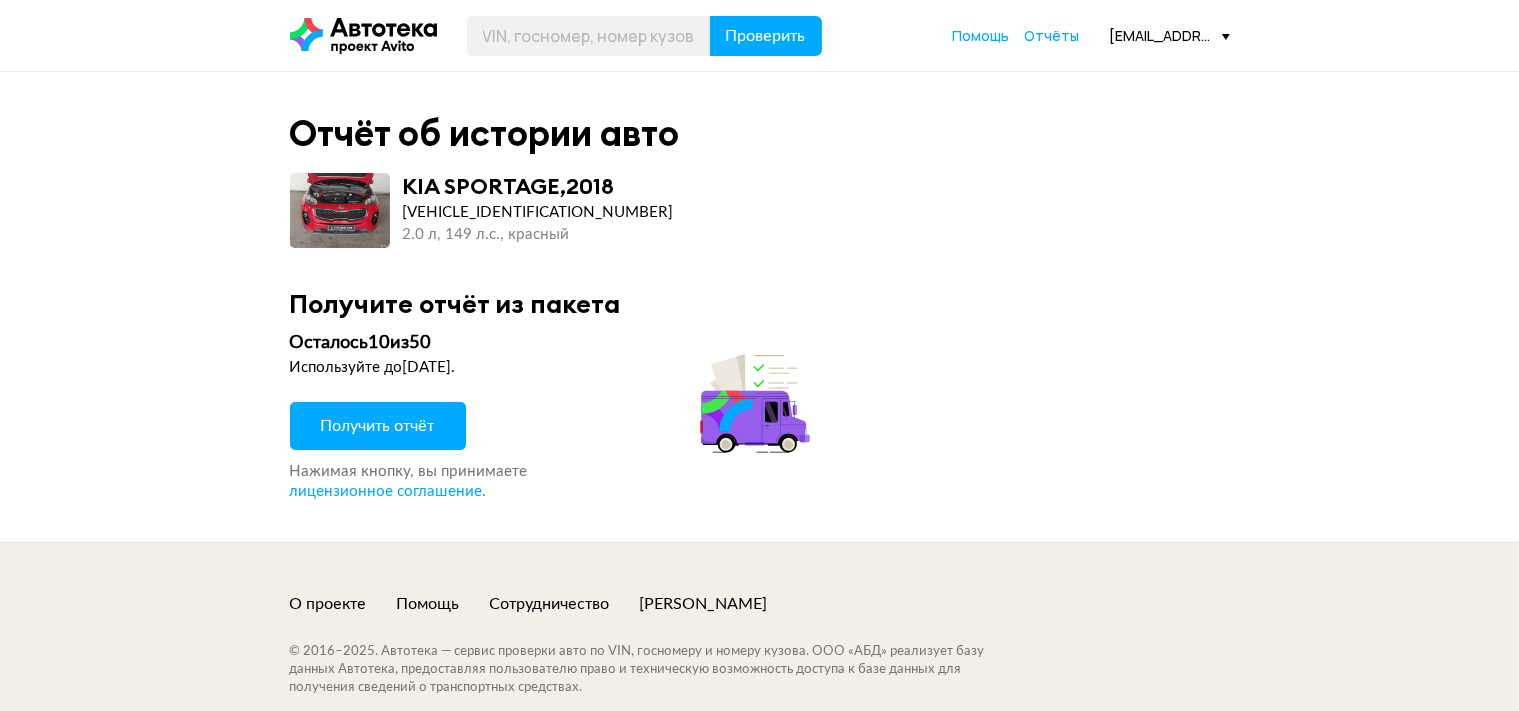 click on "Получить отчёт" at bounding box center [378, 426] 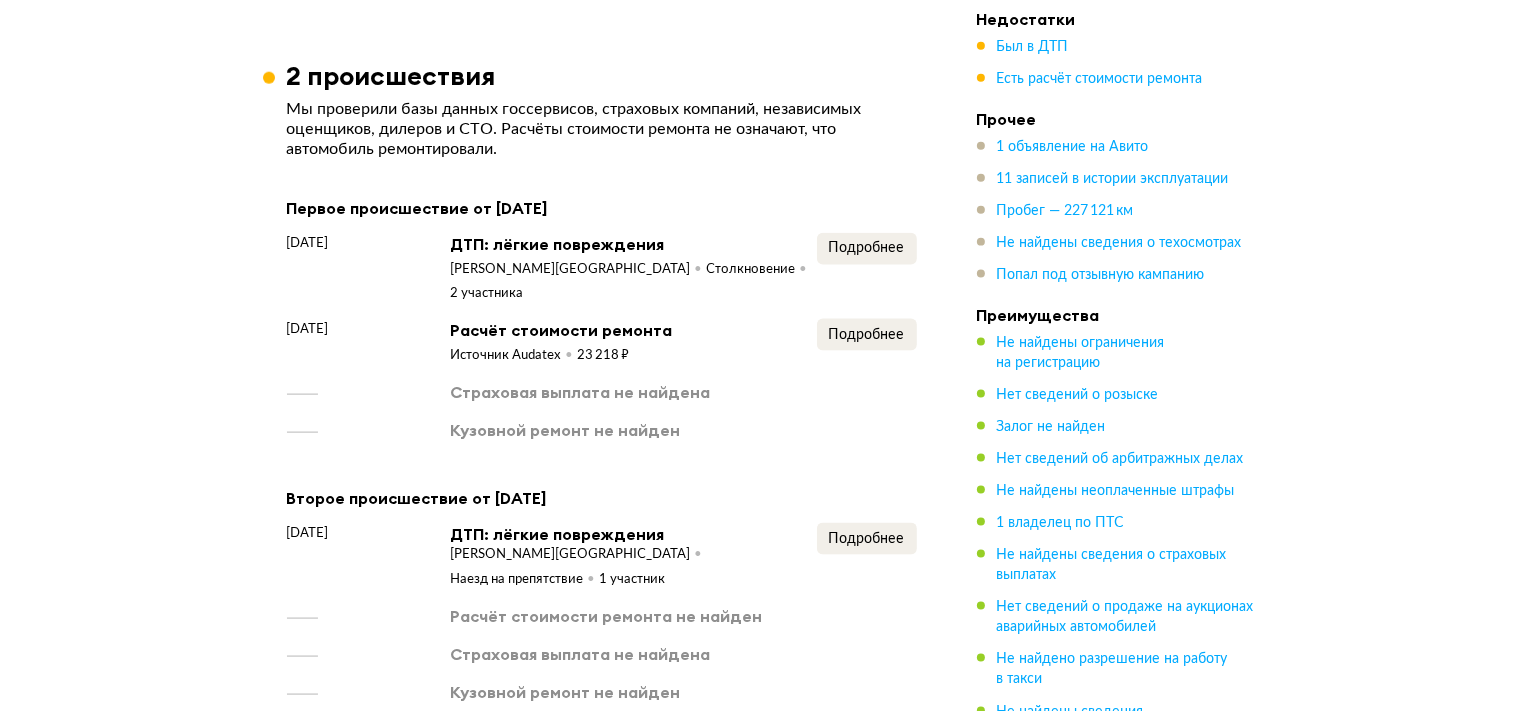 scroll, scrollTop: 2640, scrollLeft: 0, axis: vertical 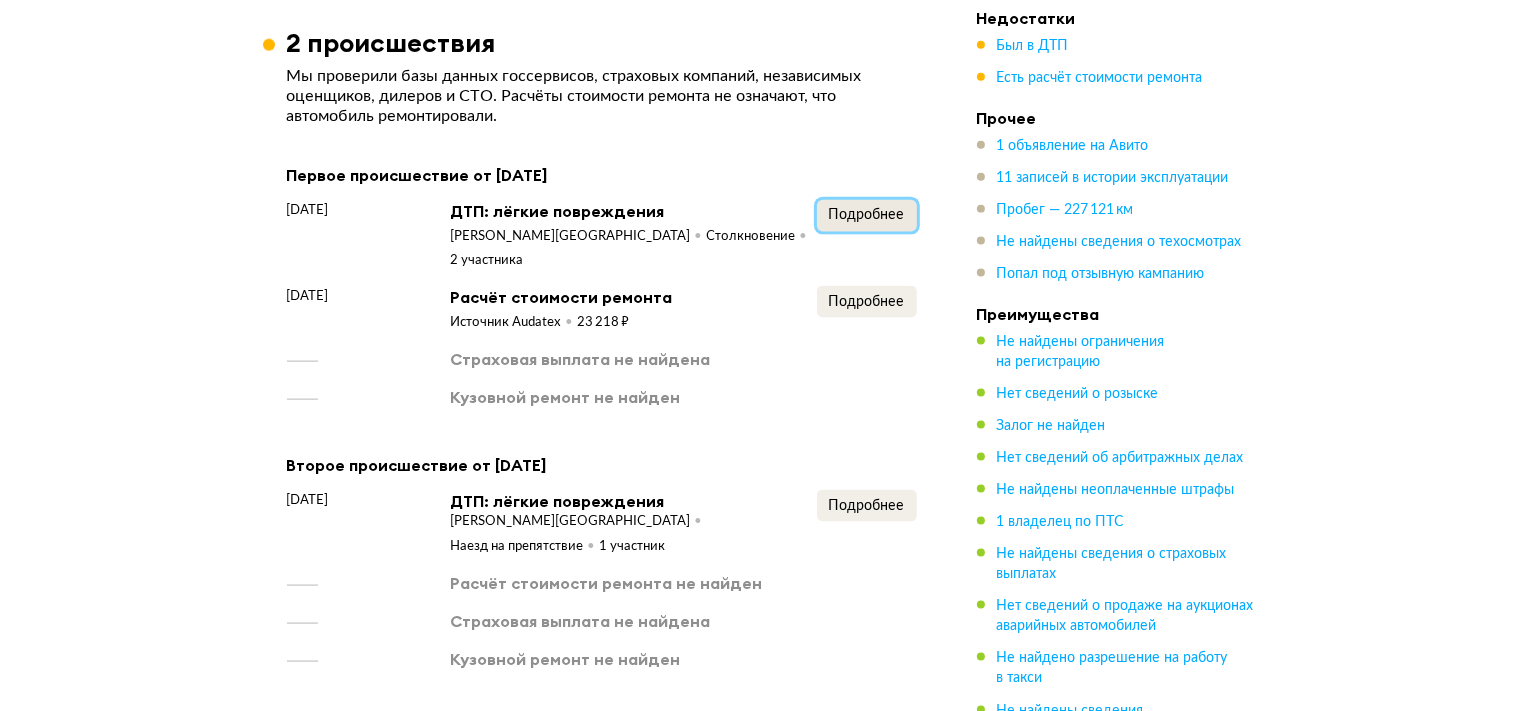 click on "Подробнее" at bounding box center (867, 215) 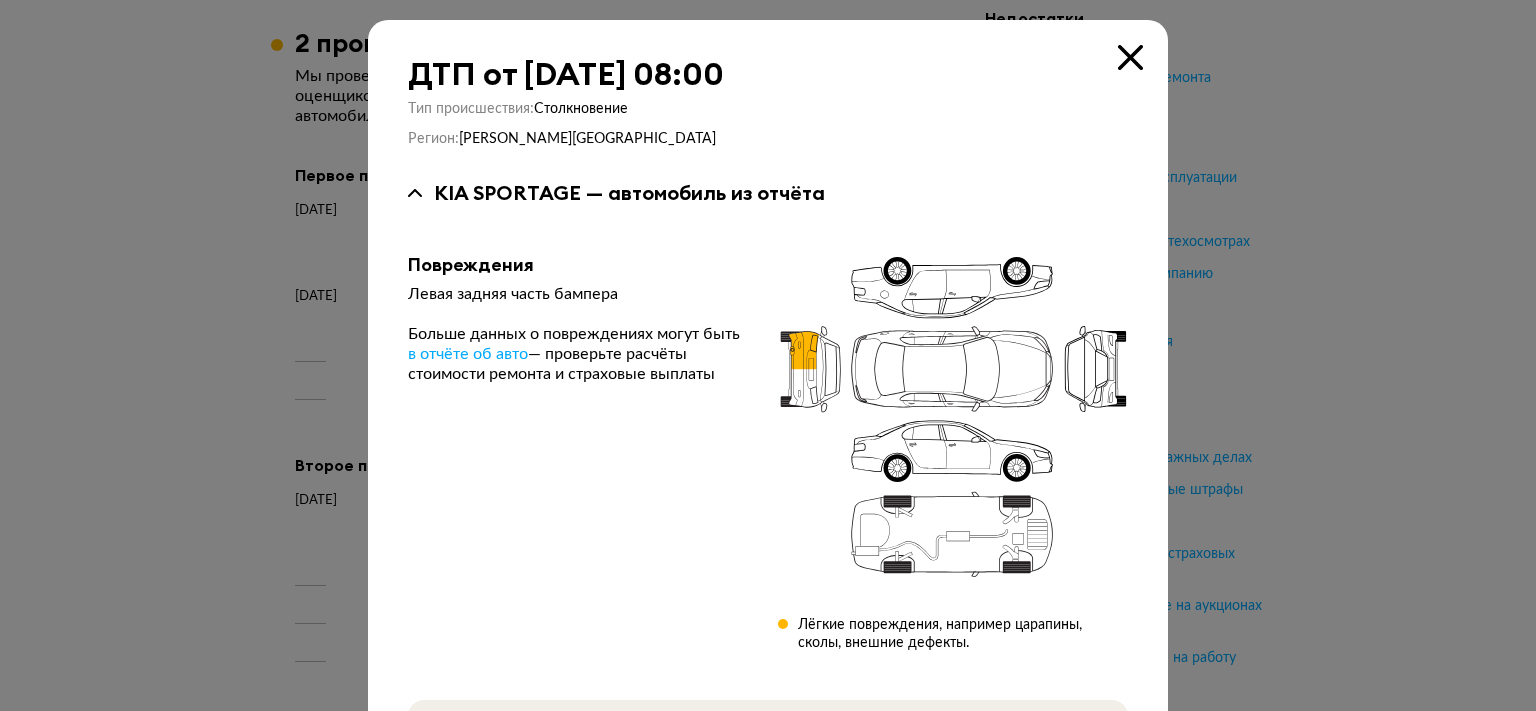 click at bounding box center (1130, 57) 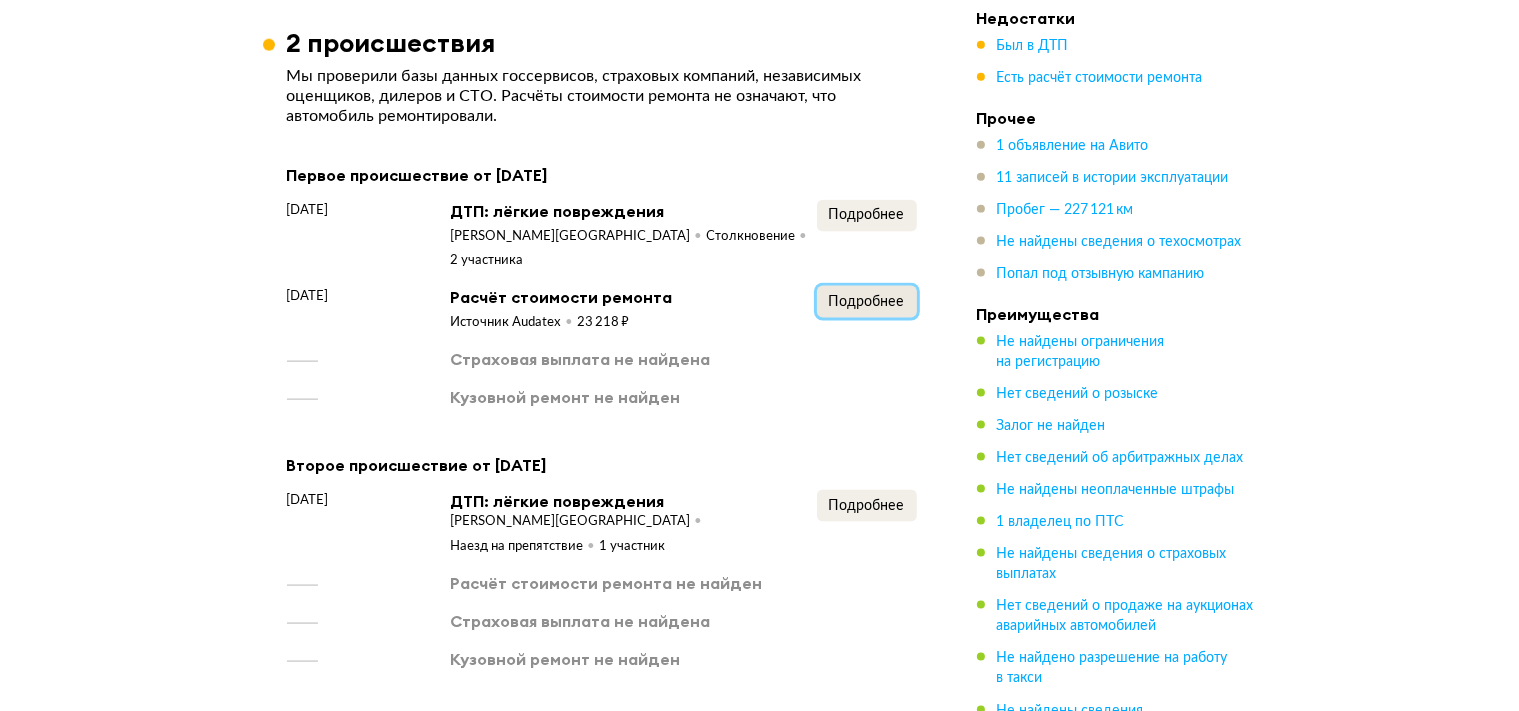 click on "Подробнее" at bounding box center (867, 302) 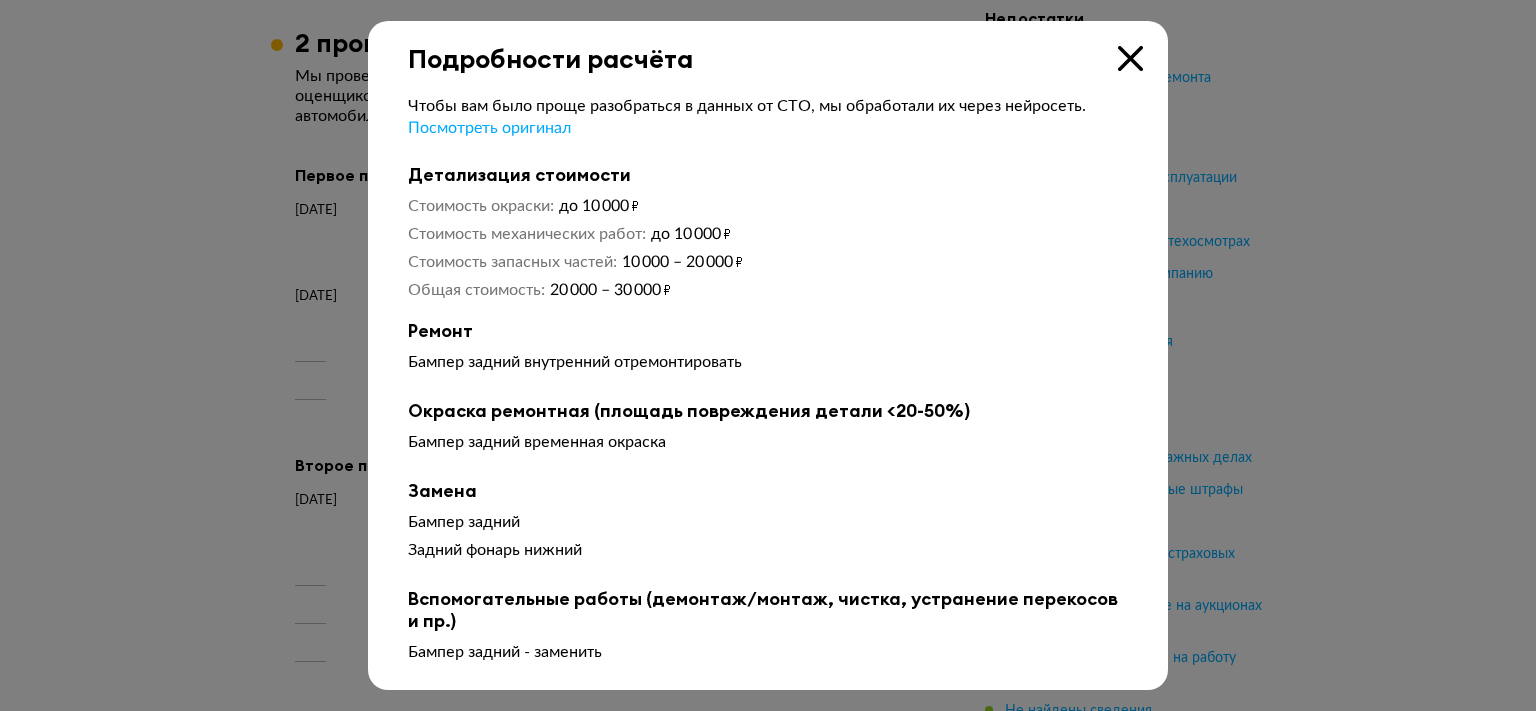 click on "Подробности расчёта" at bounding box center (768, 47) 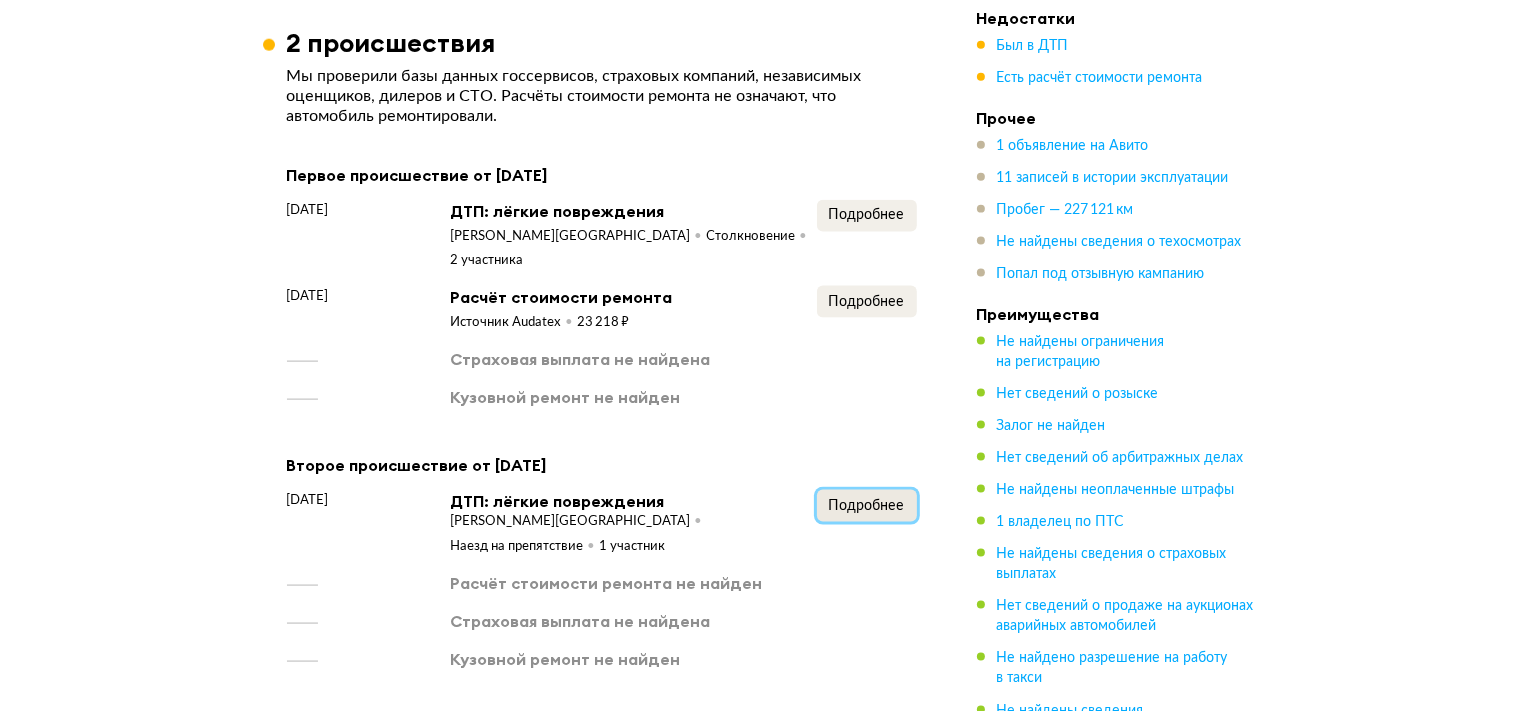 click on "Подробнее" at bounding box center [867, 506] 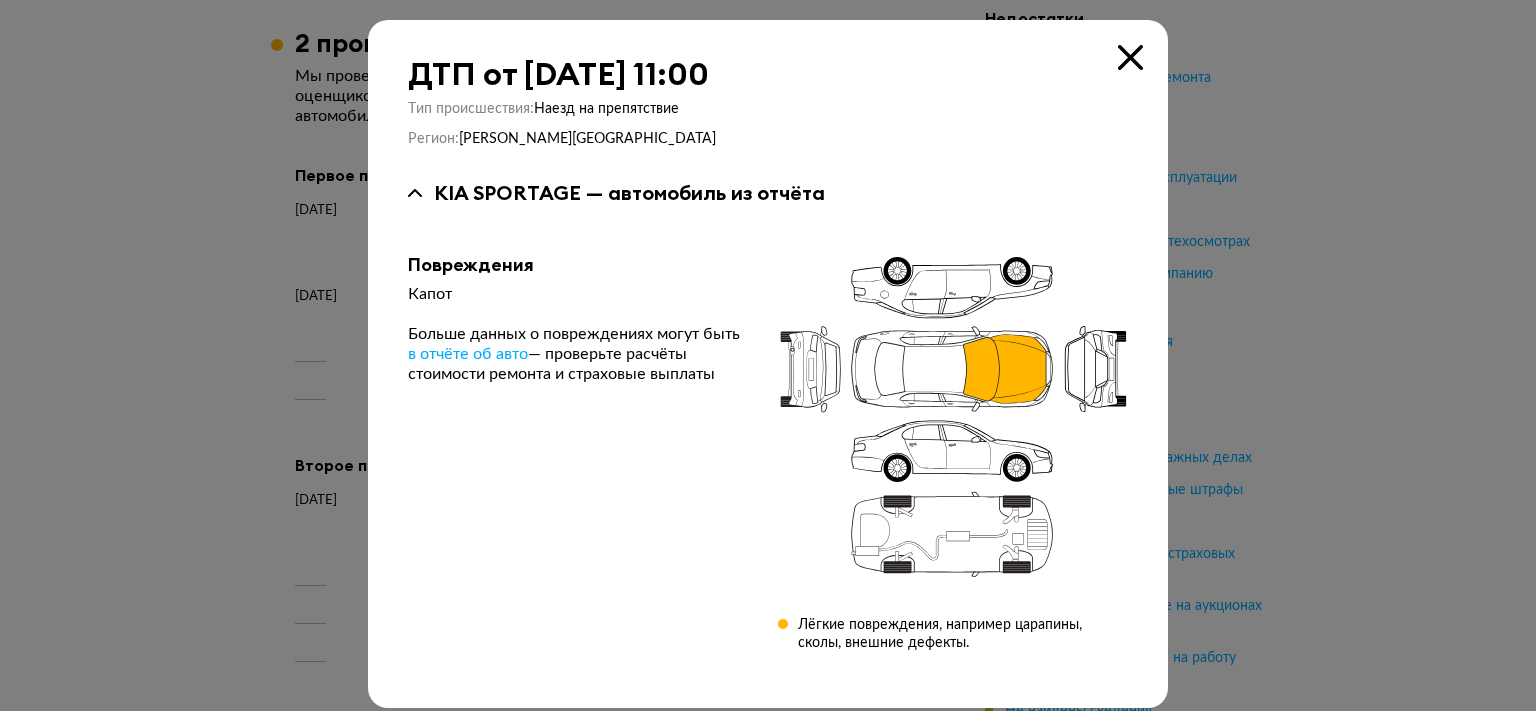 click at bounding box center [1130, 57] 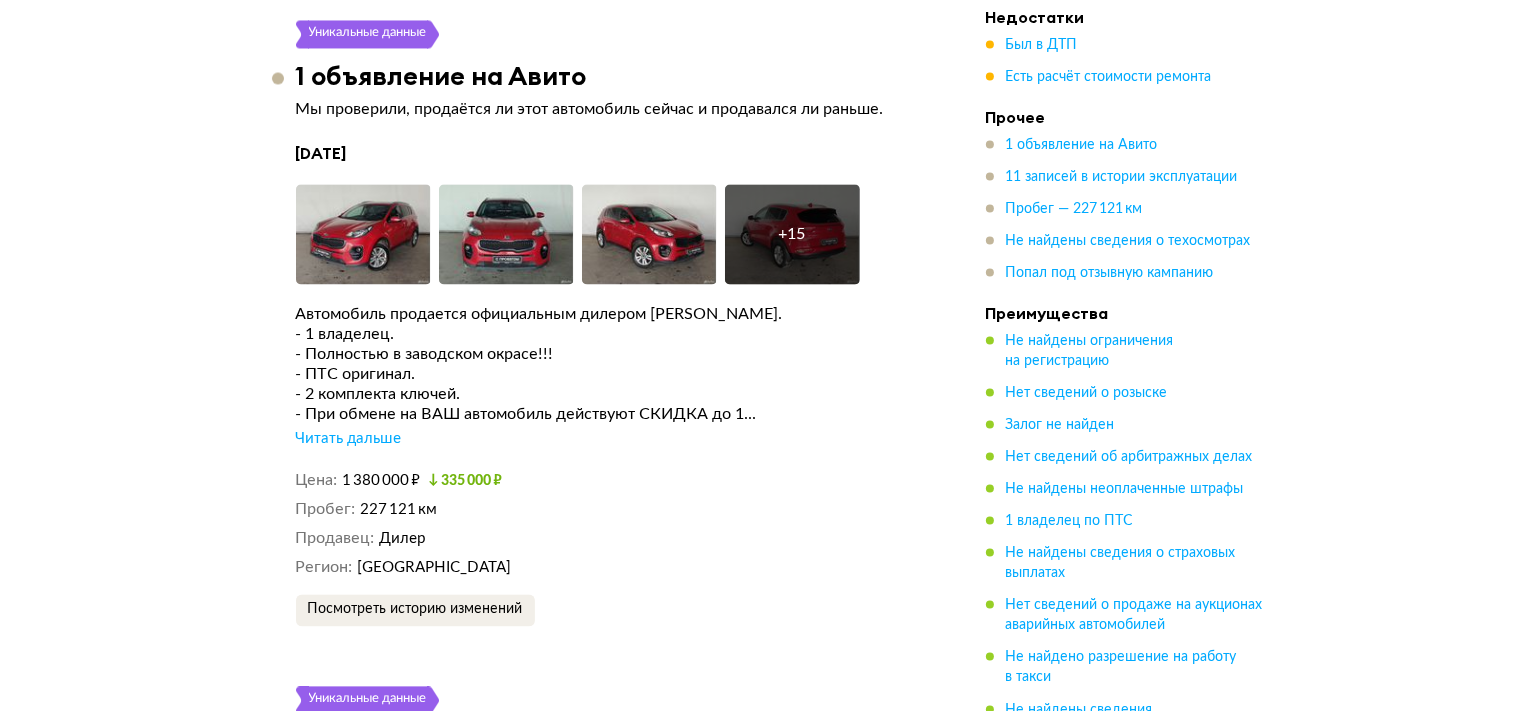scroll, scrollTop: 4012, scrollLeft: 0, axis: vertical 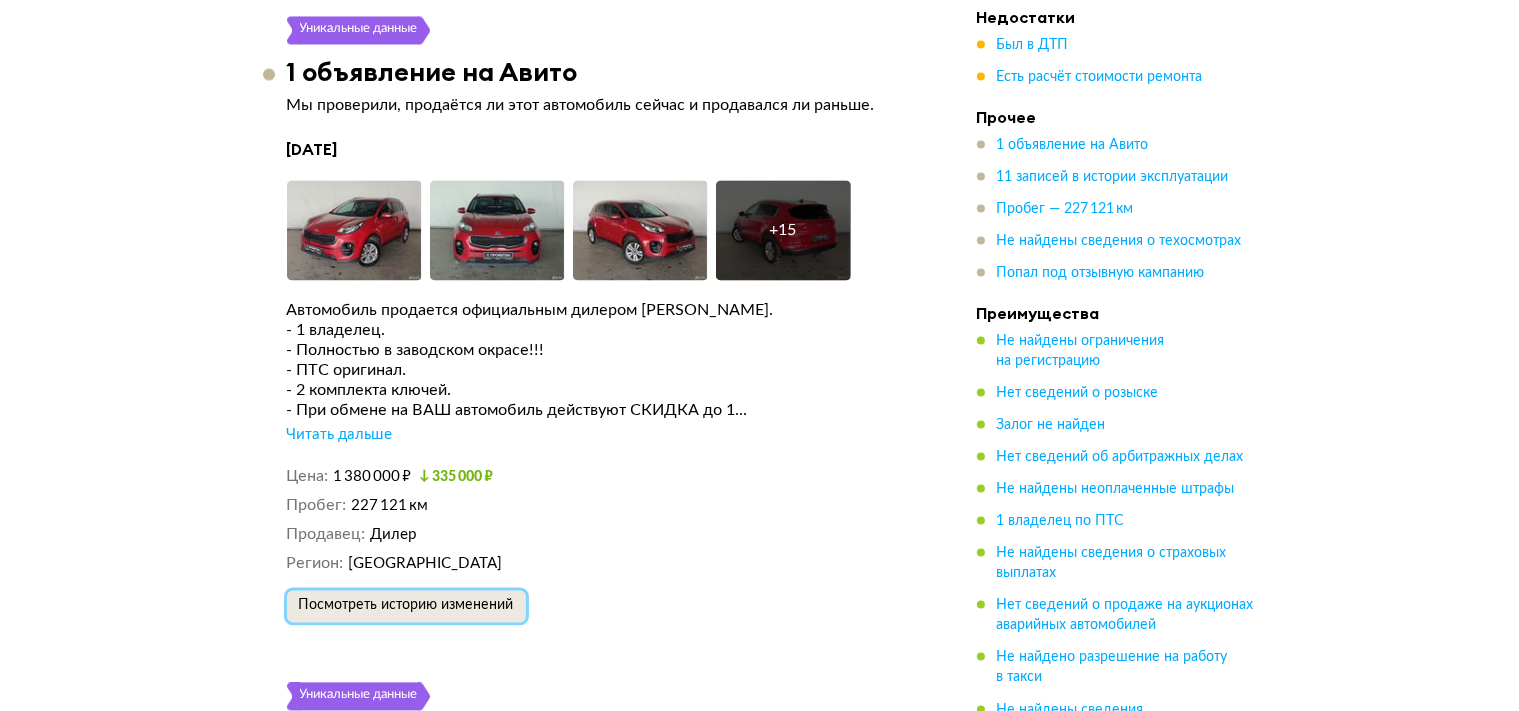 click on "Посмотреть историю изменений" at bounding box center (406, 605) 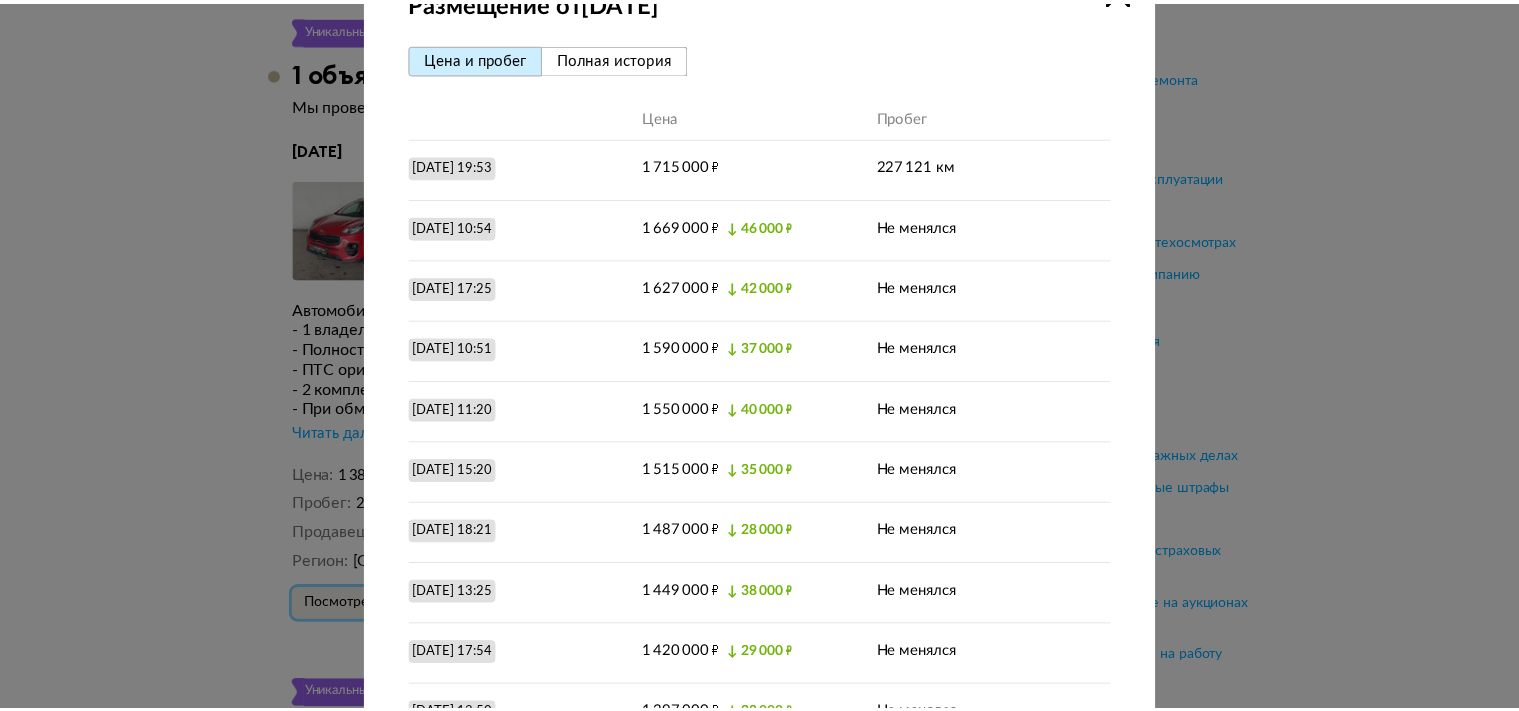 scroll, scrollTop: 0, scrollLeft: 0, axis: both 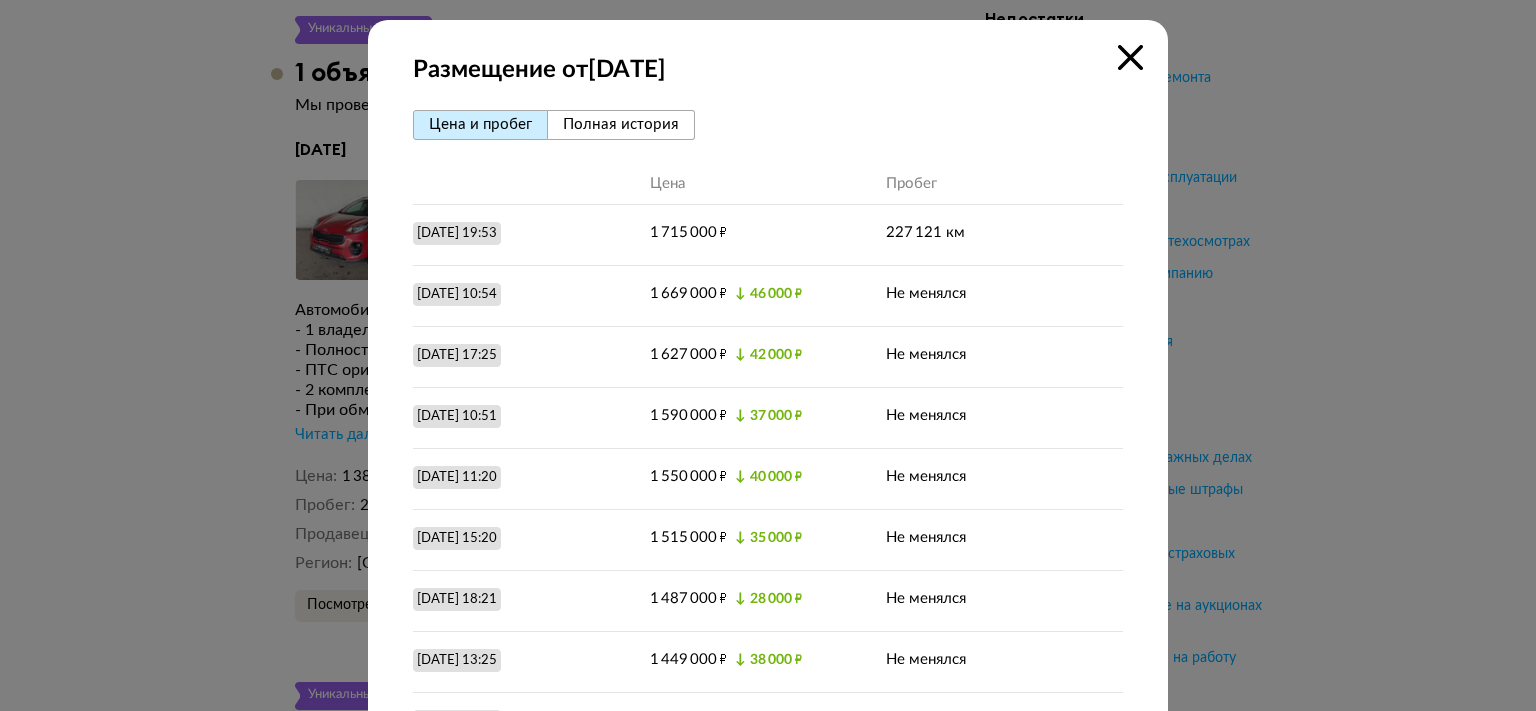click at bounding box center (1130, 57) 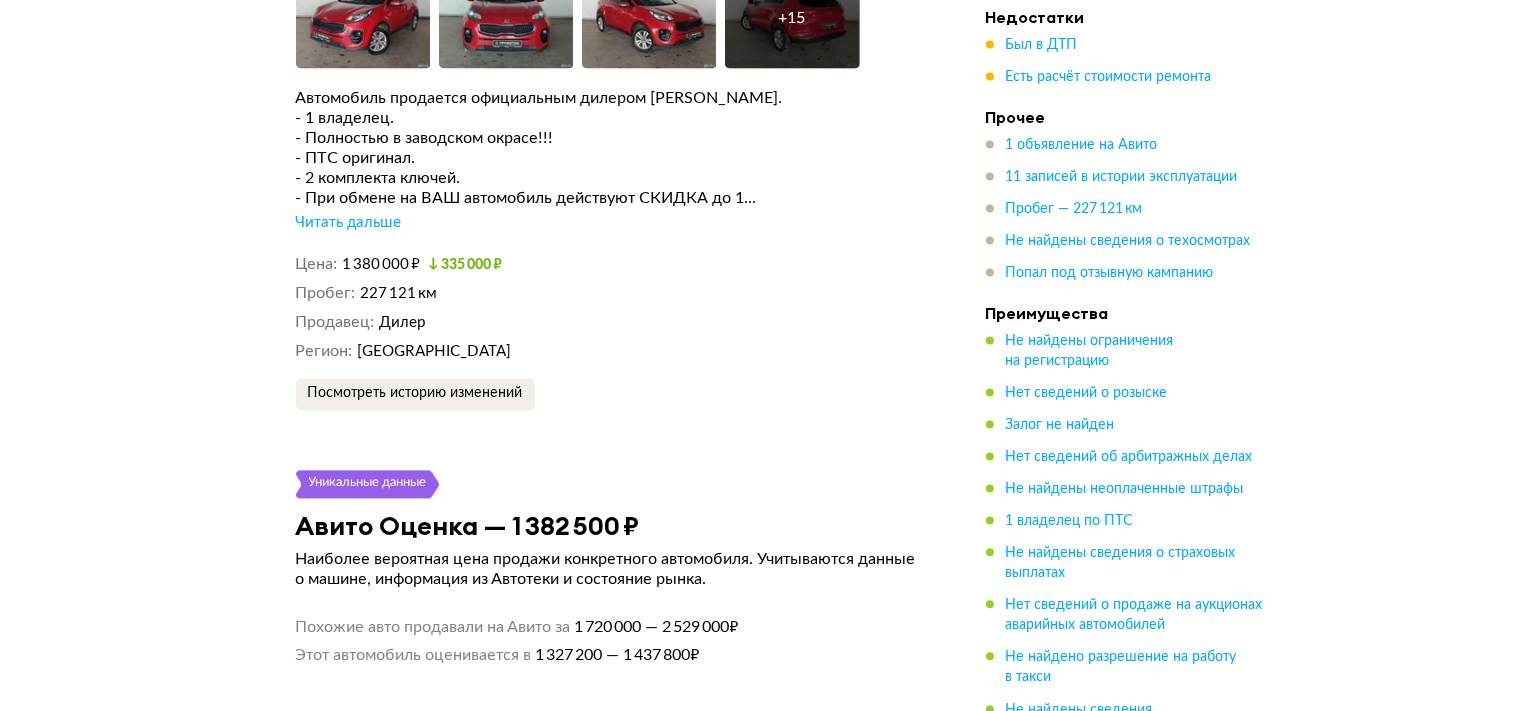 scroll, scrollTop: 3696, scrollLeft: 0, axis: vertical 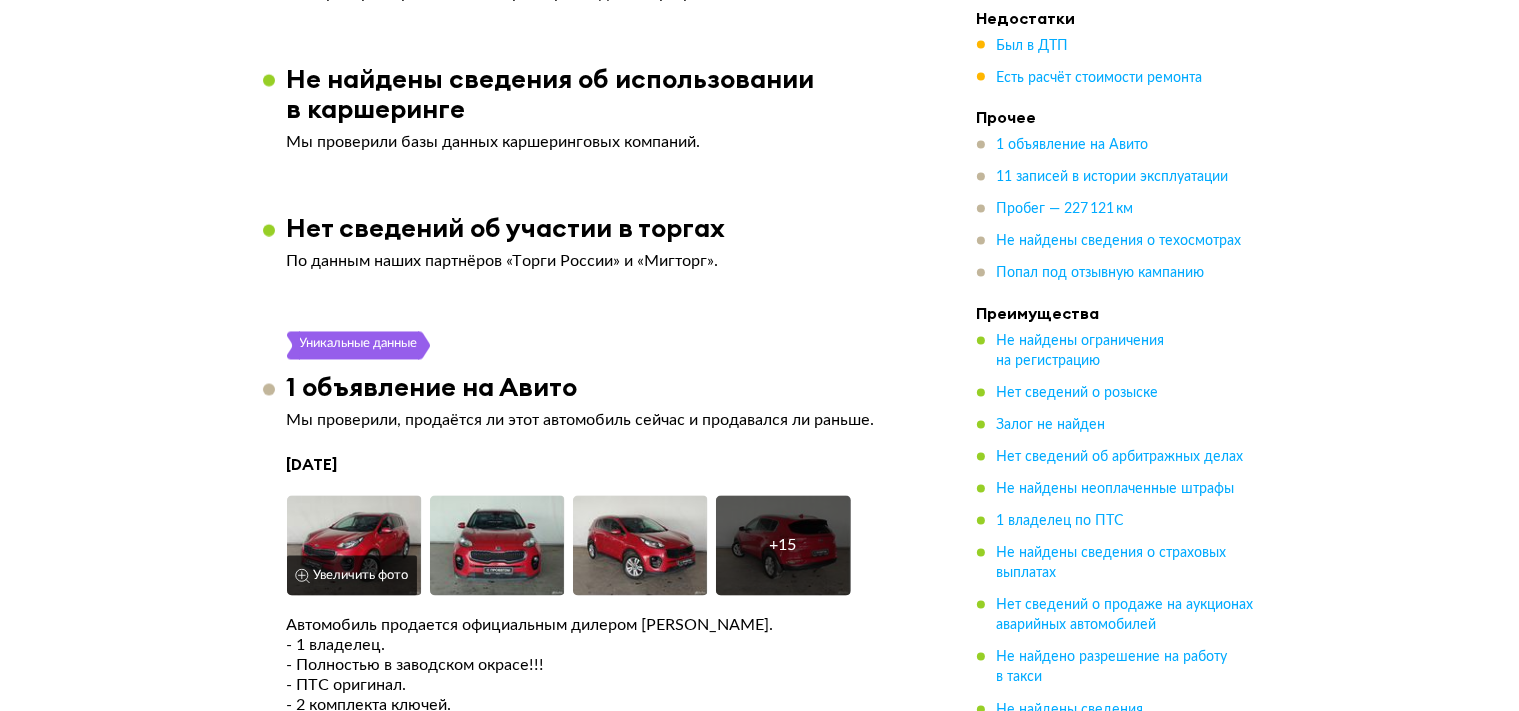 click at bounding box center [354, 546] 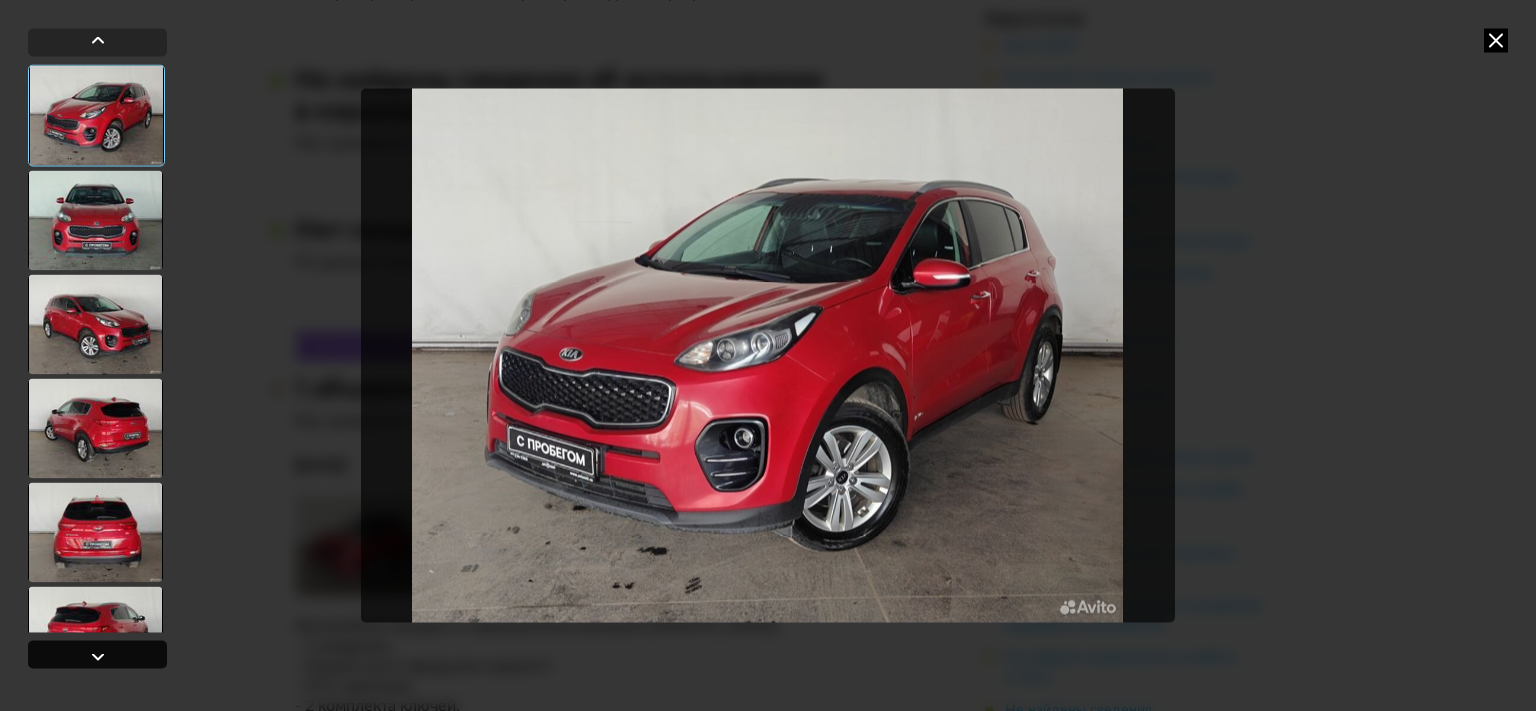 click at bounding box center [97, 655] 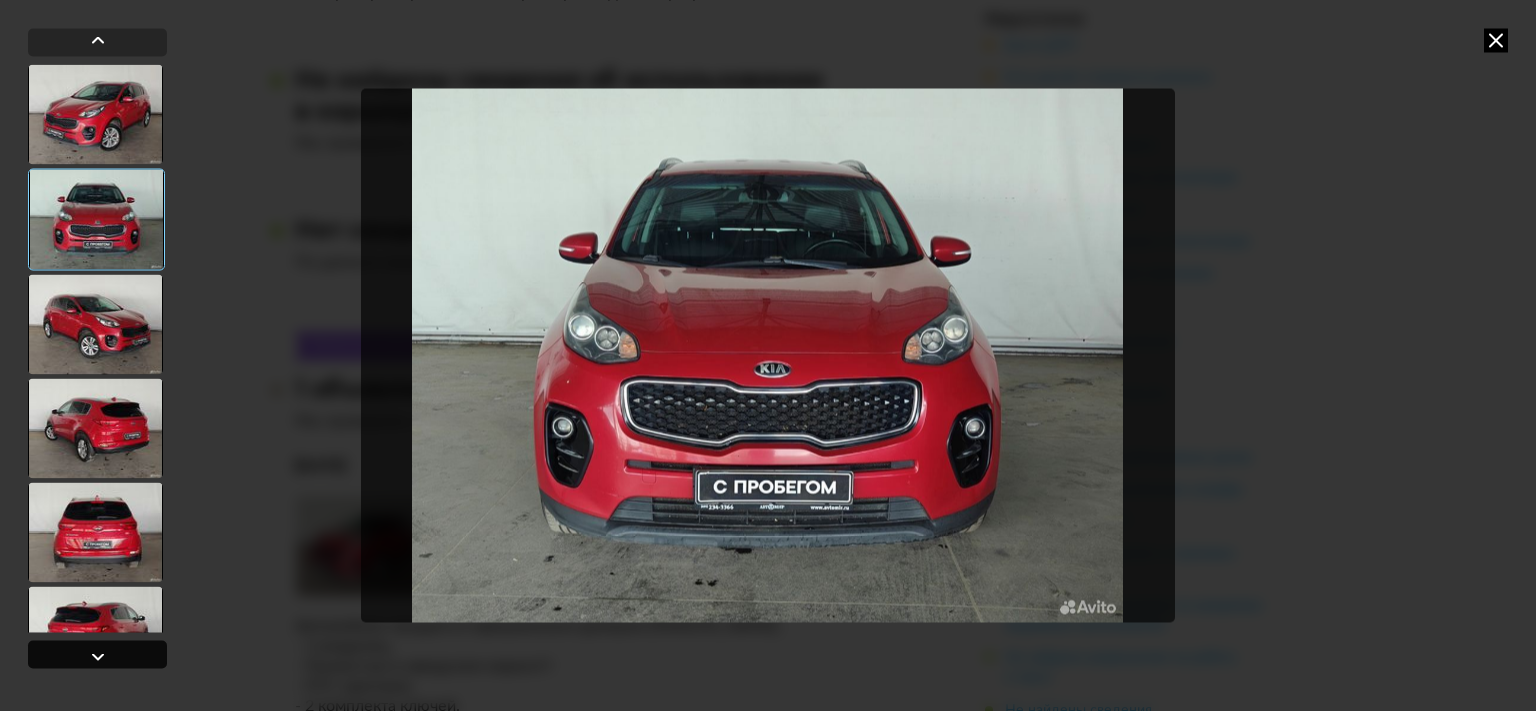 click at bounding box center (97, 655) 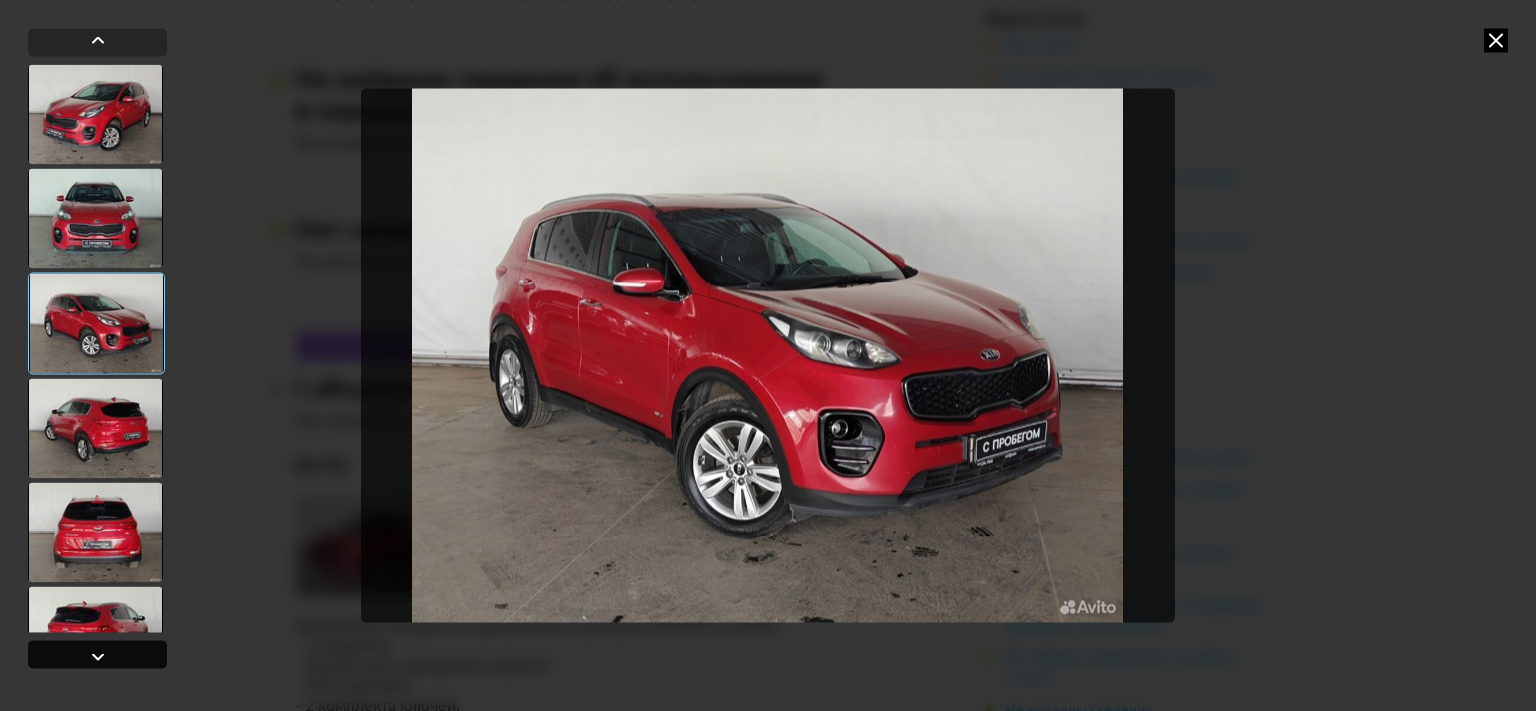 click at bounding box center (97, 655) 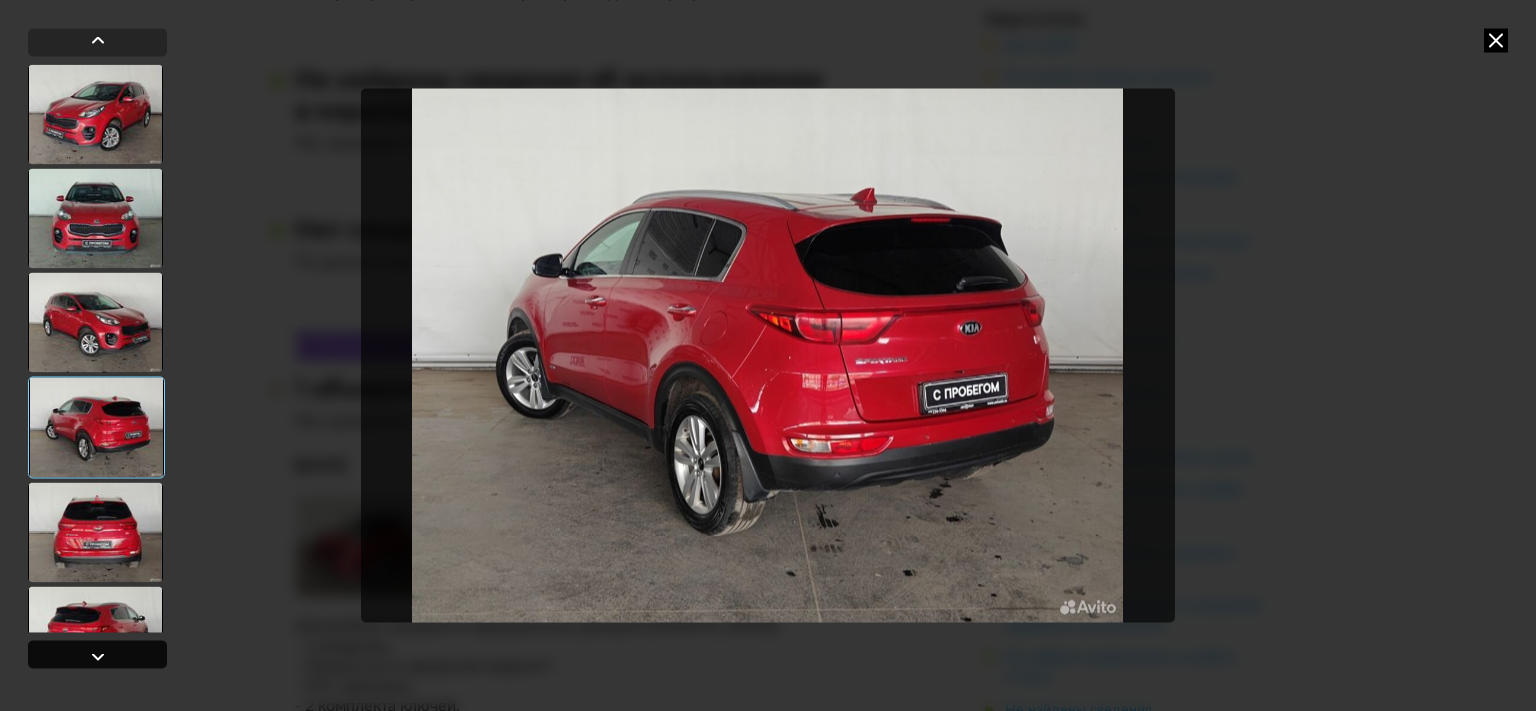 click at bounding box center [97, 655] 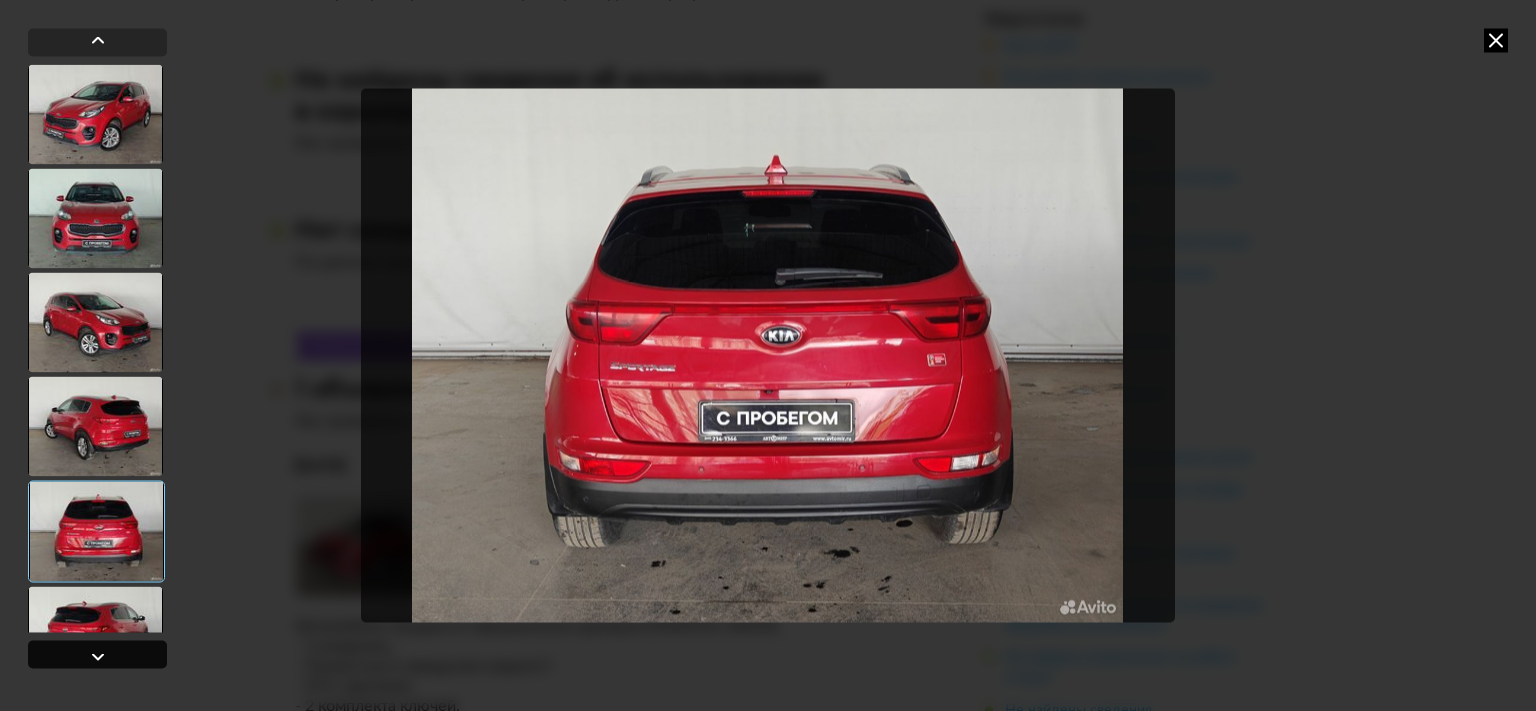 click at bounding box center [97, 655] 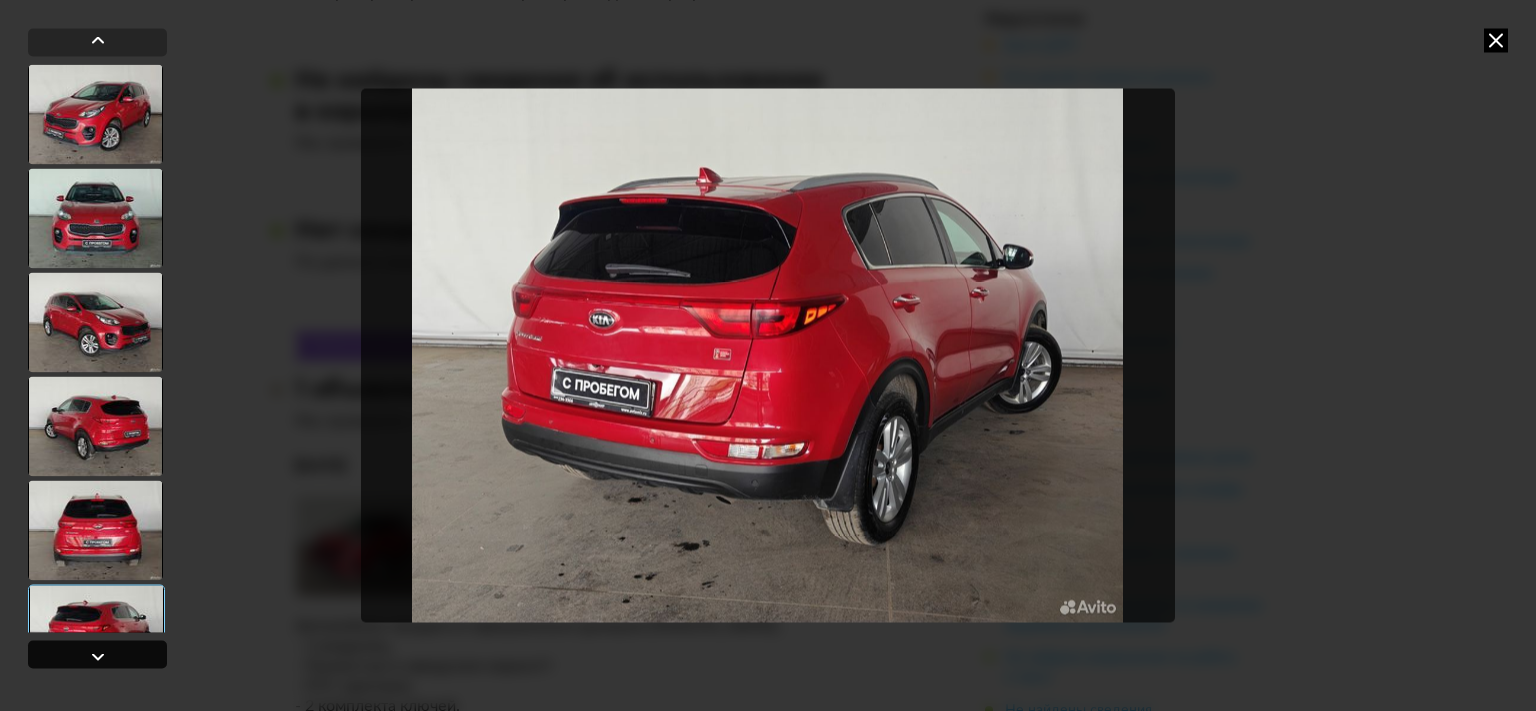 click at bounding box center [97, 655] 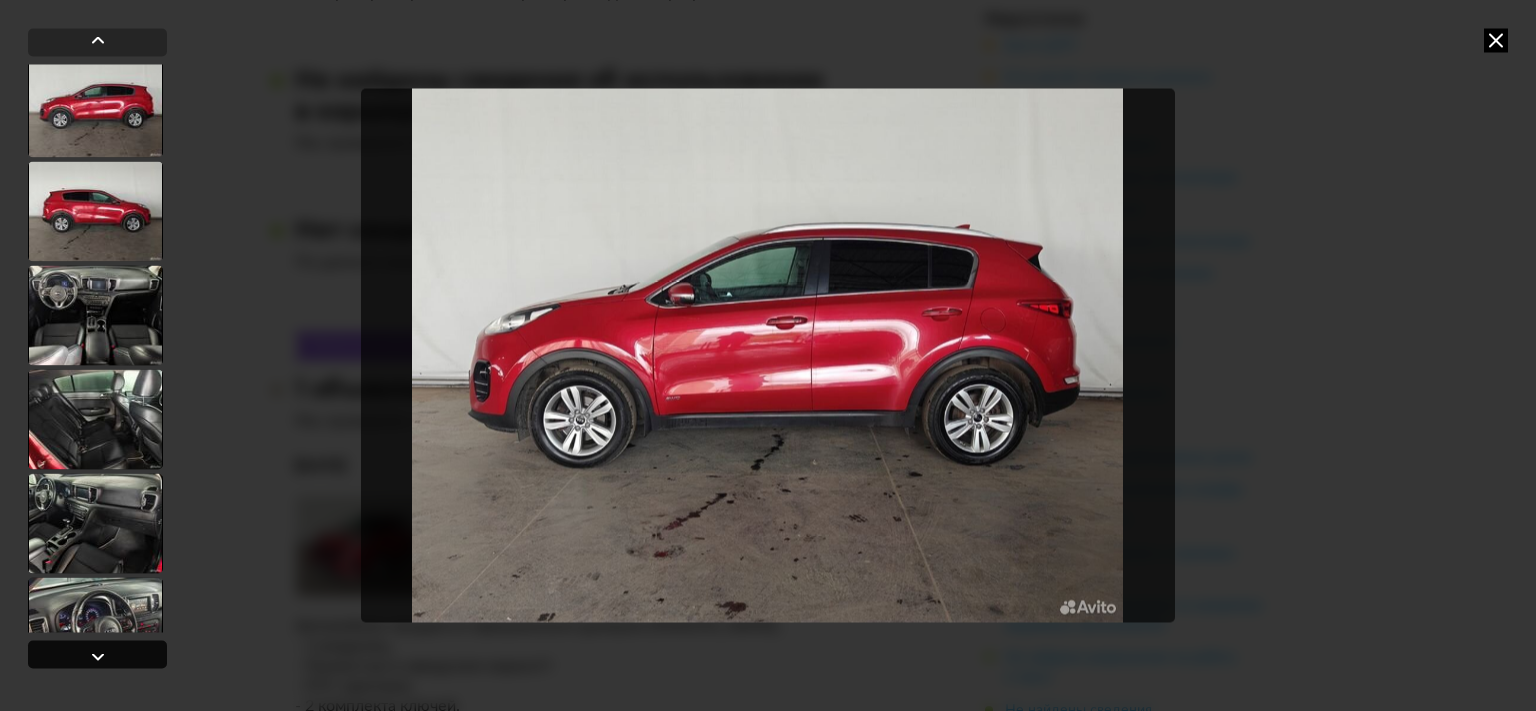 scroll, scrollTop: 631, scrollLeft: 0, axis: vertical 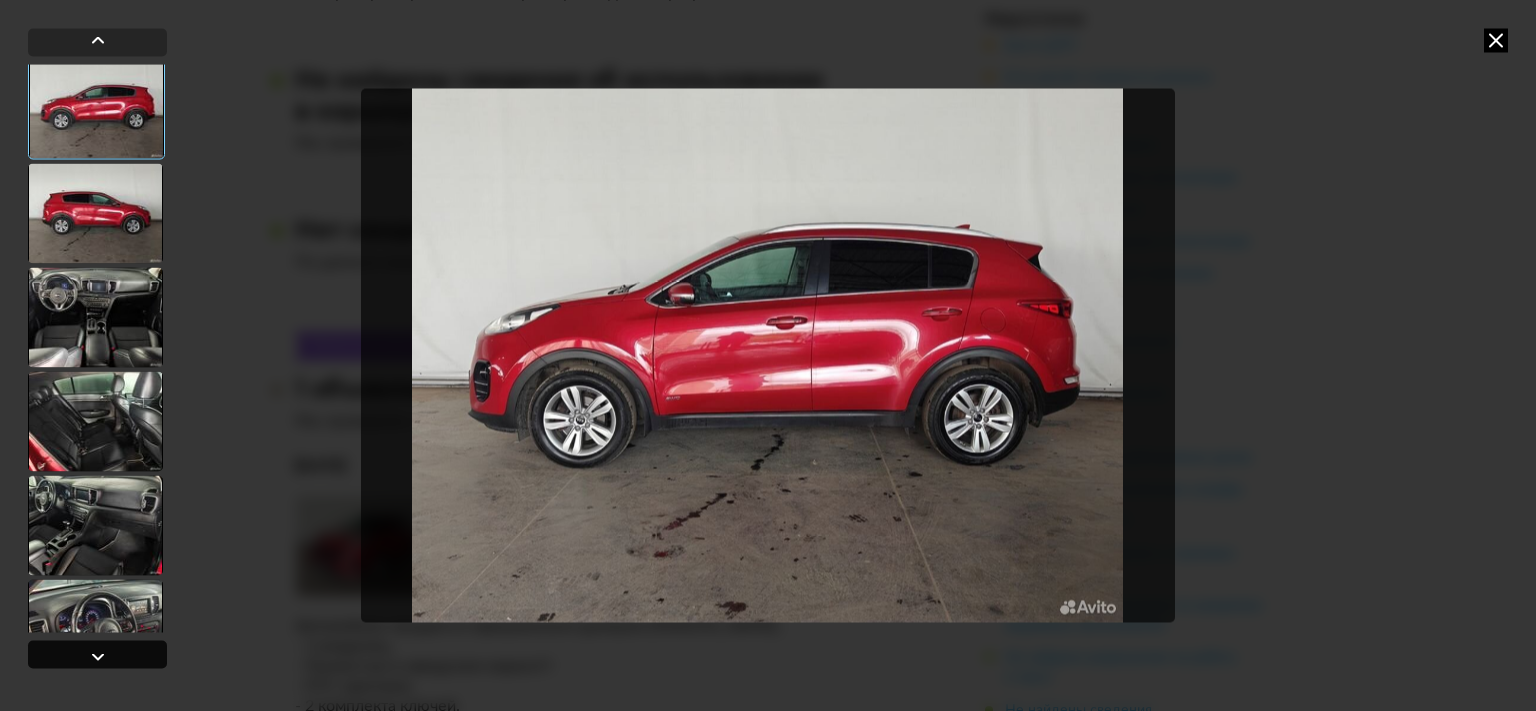 click at bounding box center [97, 655] 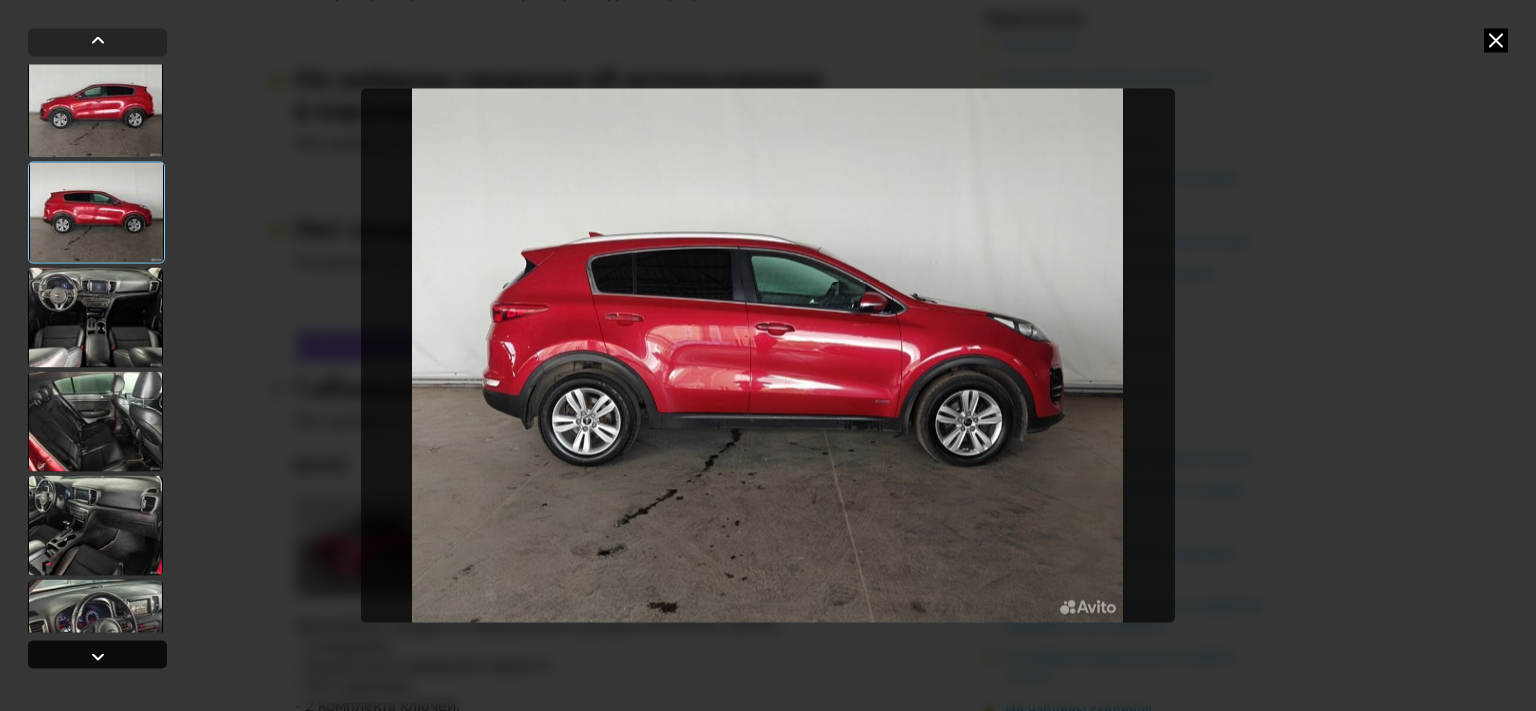 click at bounding box center [97, 655] 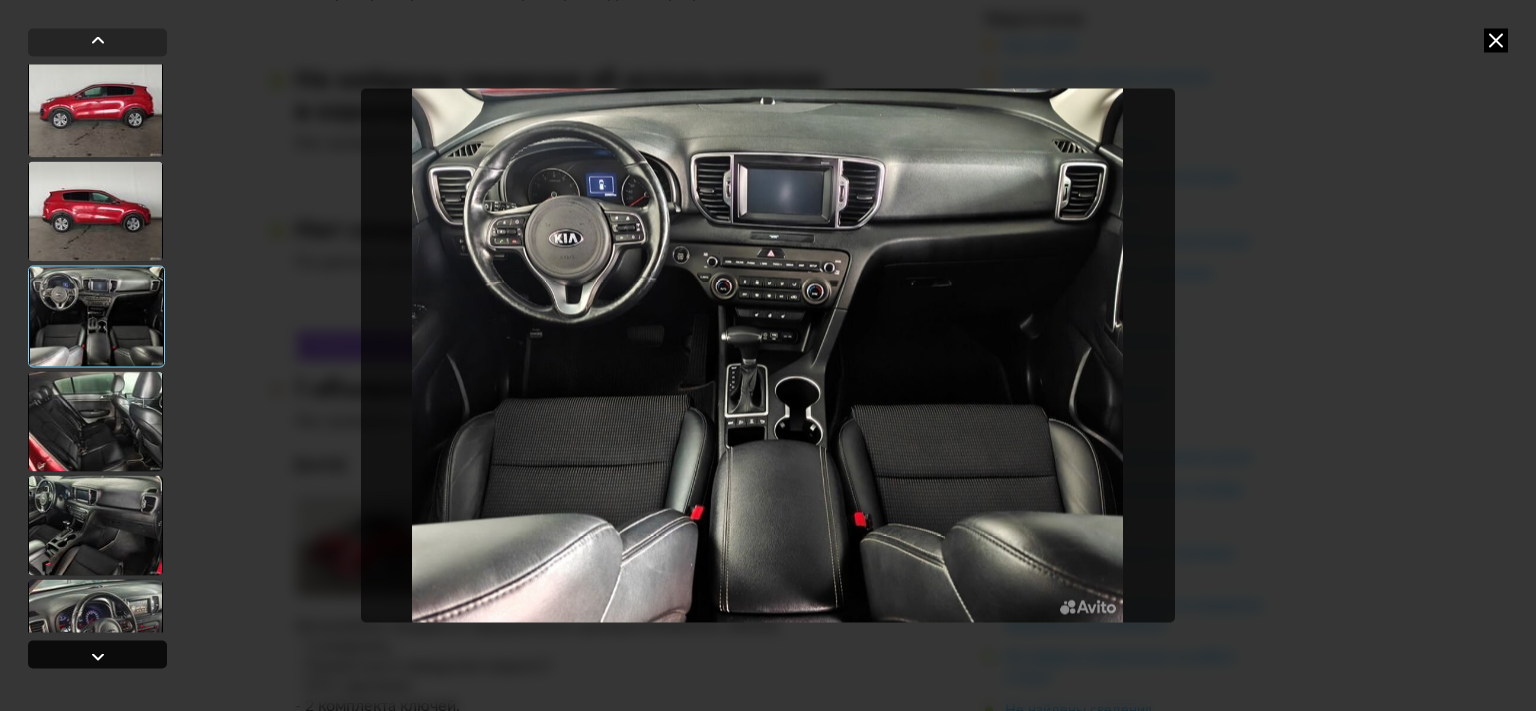 click at bounding box center [97, 655] 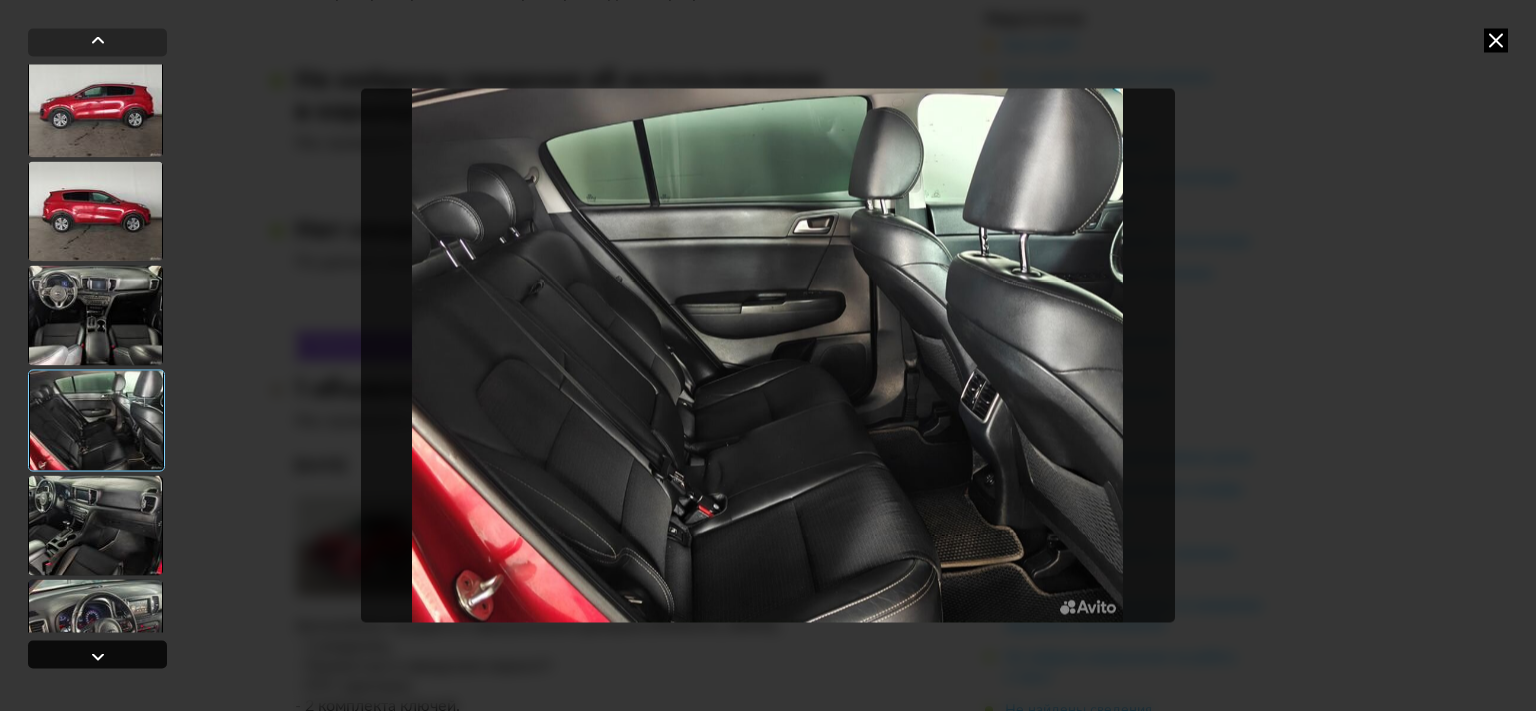 click at bounding box center (97, 655) 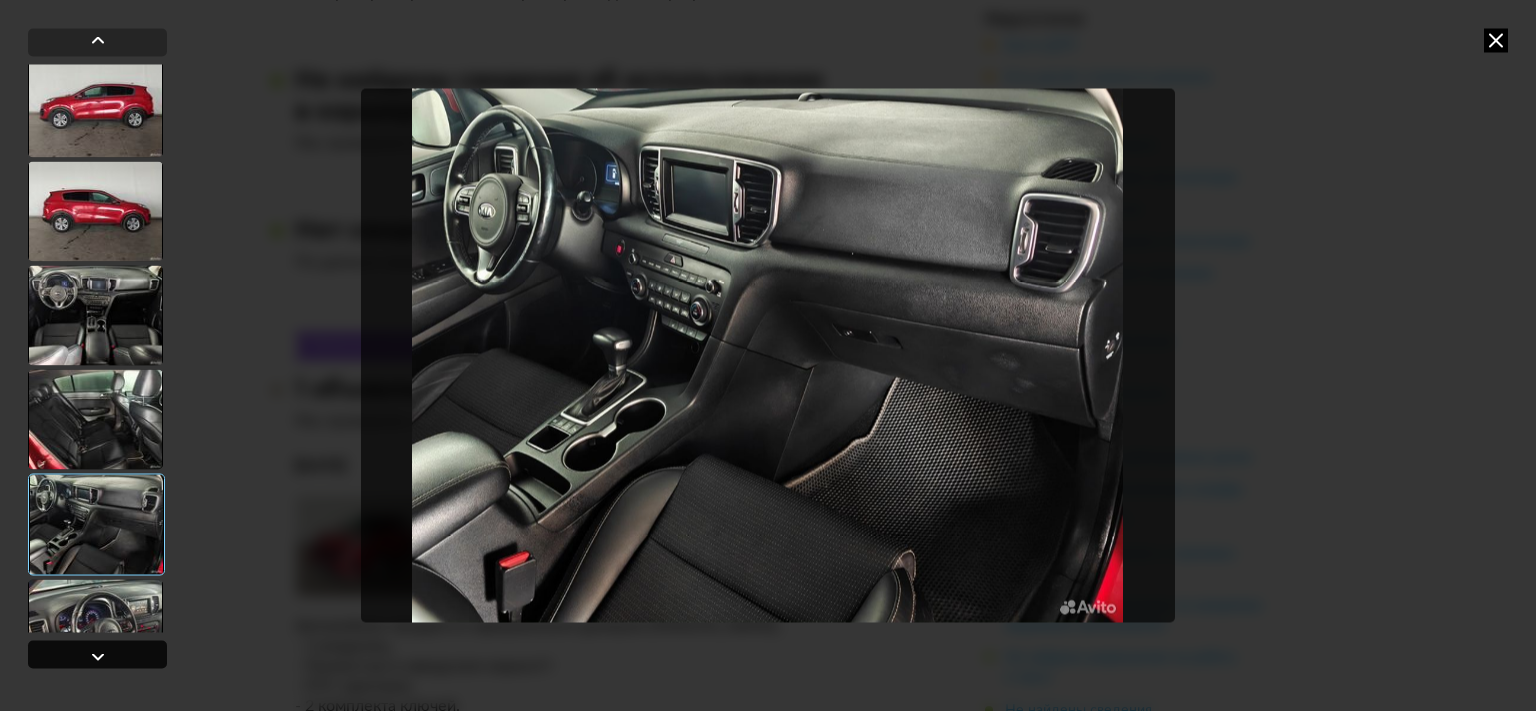 click at bounding box center [97, 655] 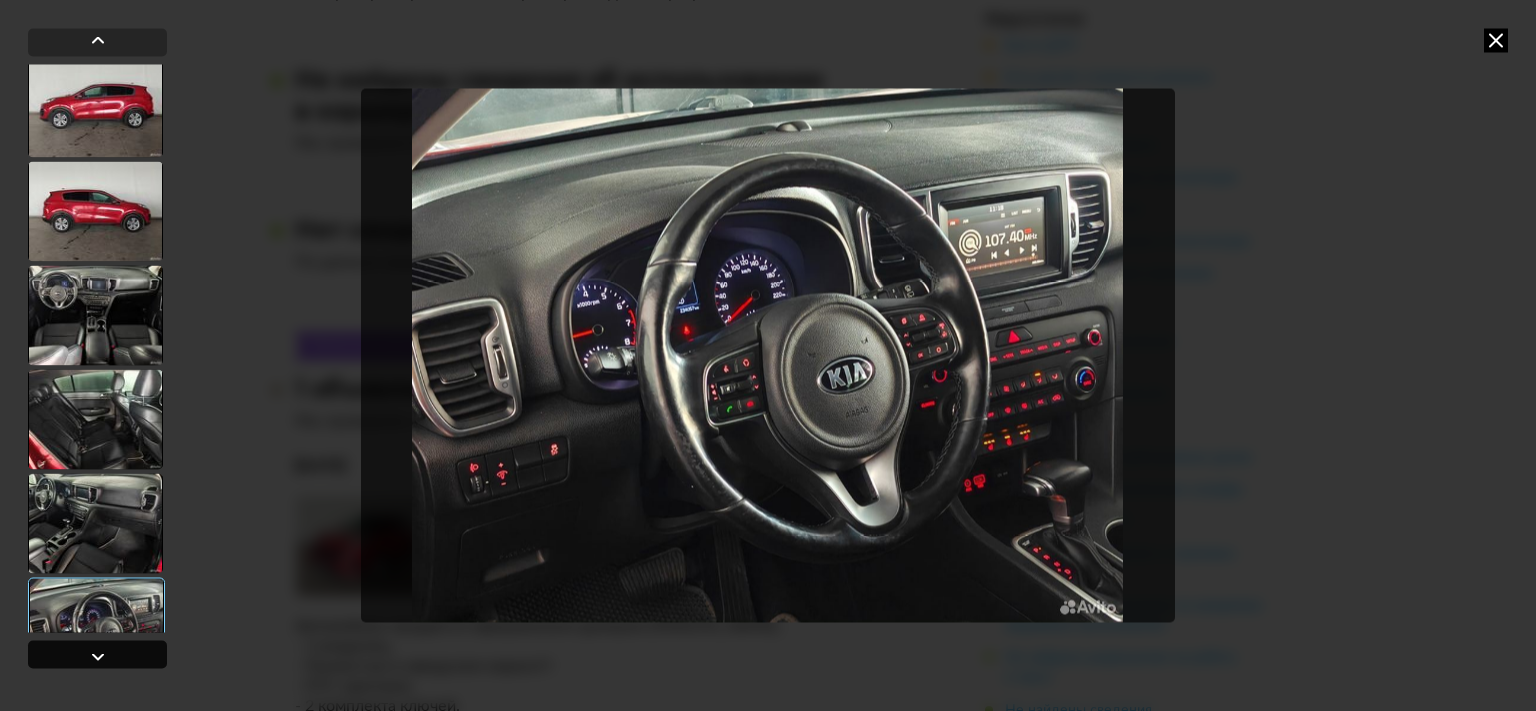 click at bounding box center [97, 655] 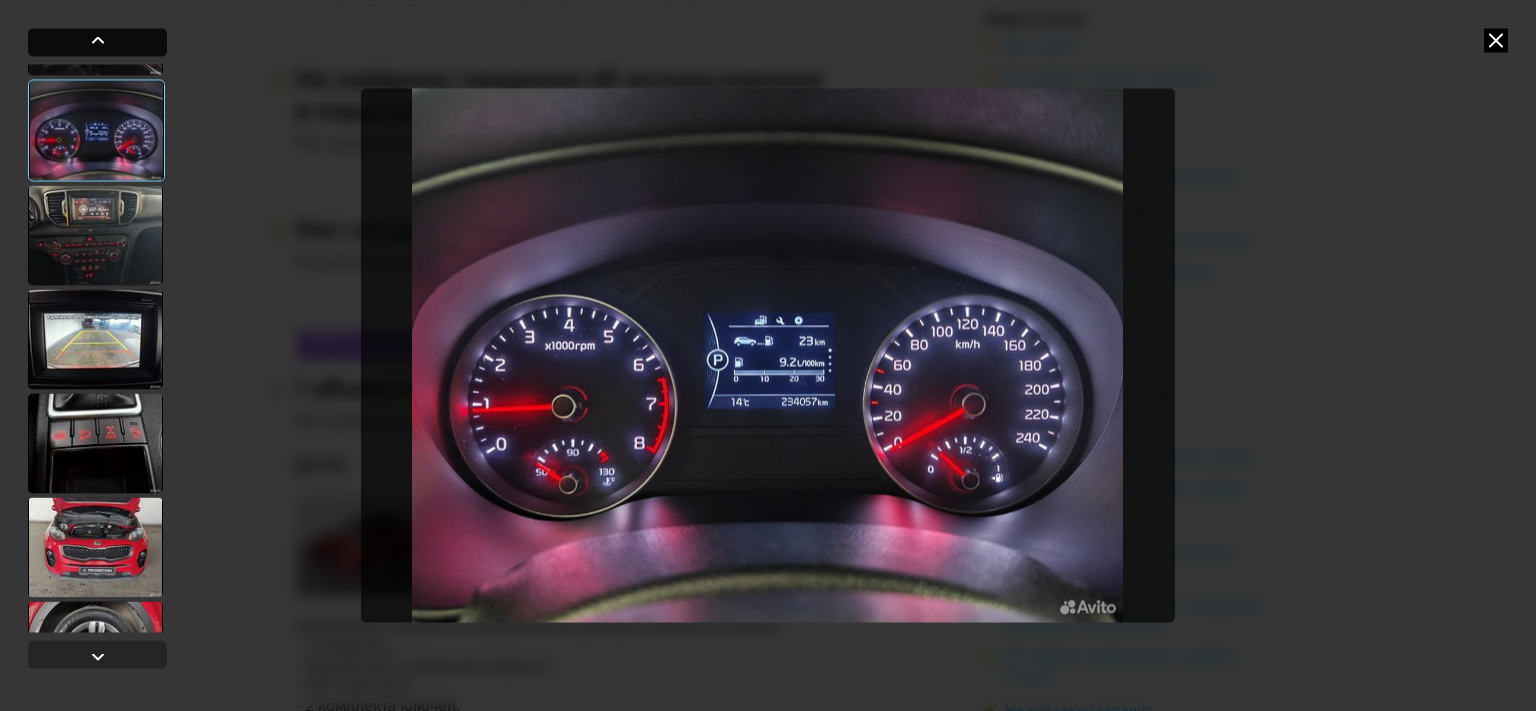 click at bounding box center [97, 42] 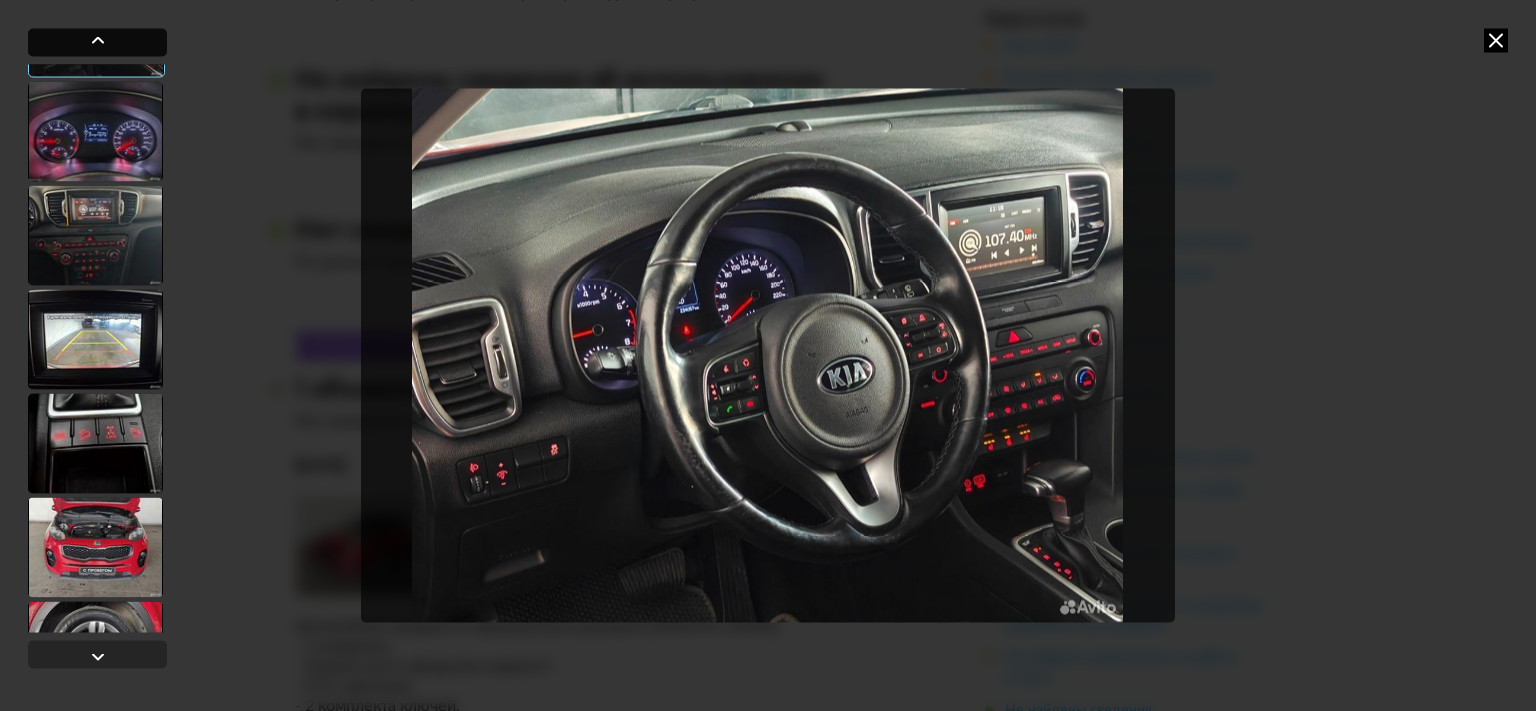 click at bounding box center [97, 42] 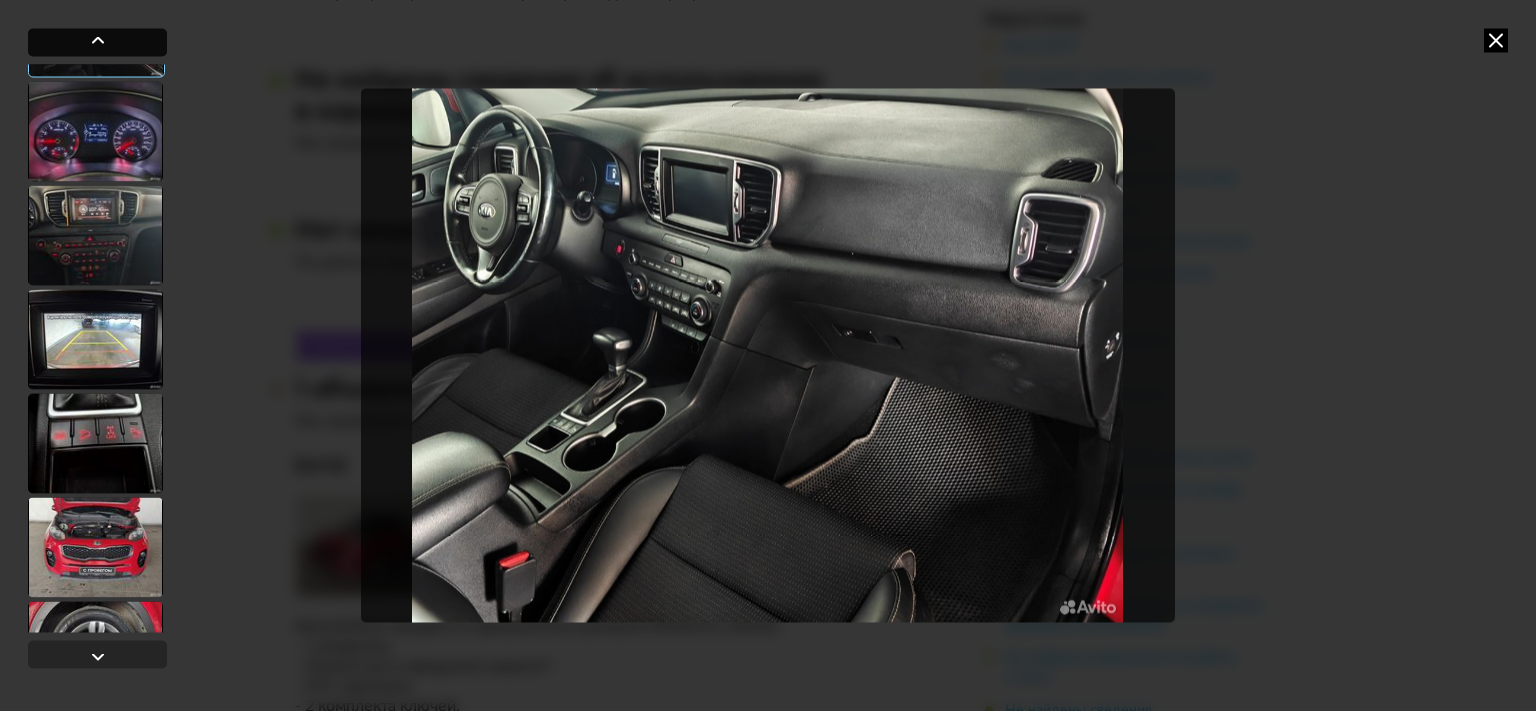 scroll, scrollTop: 1033, scrollLeft: 0, axis: vertical 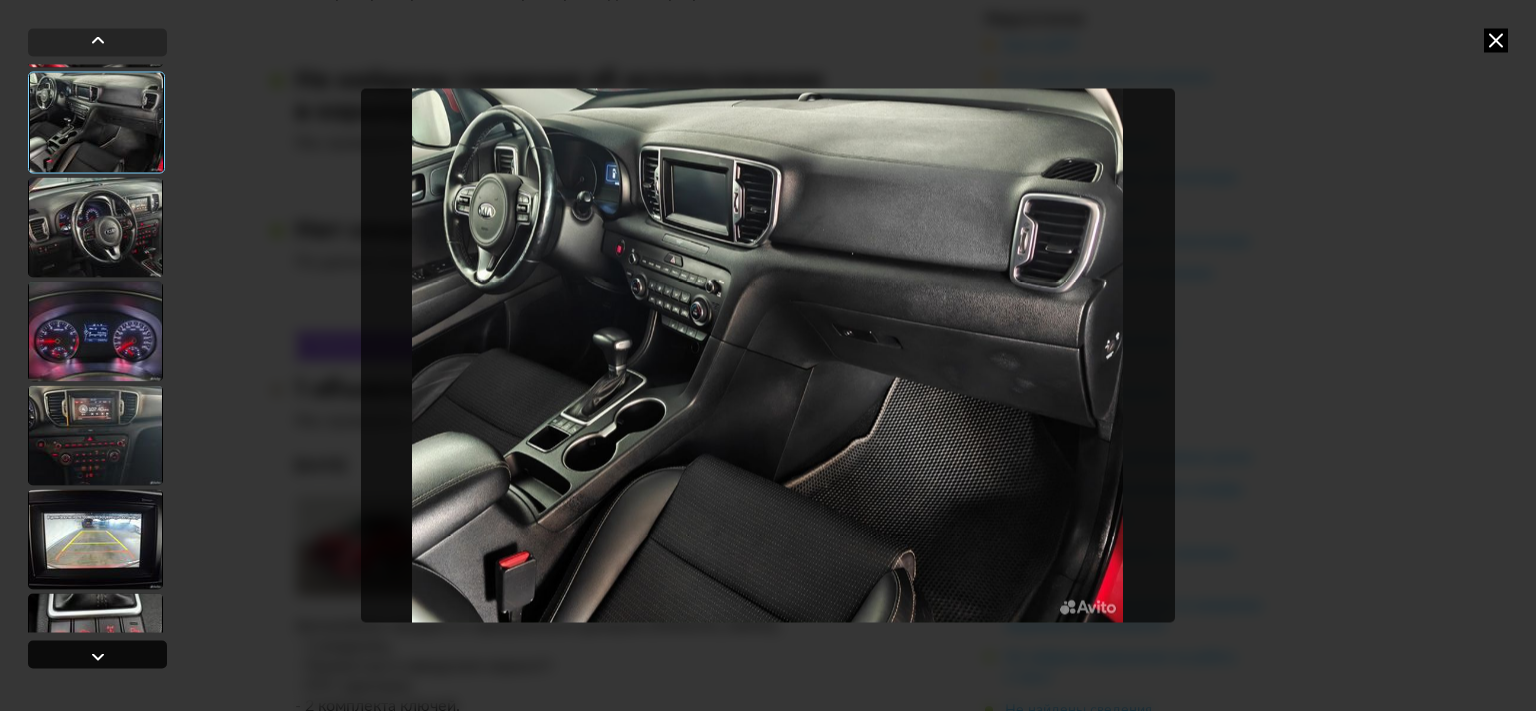 click at bounding box center (97, 655) 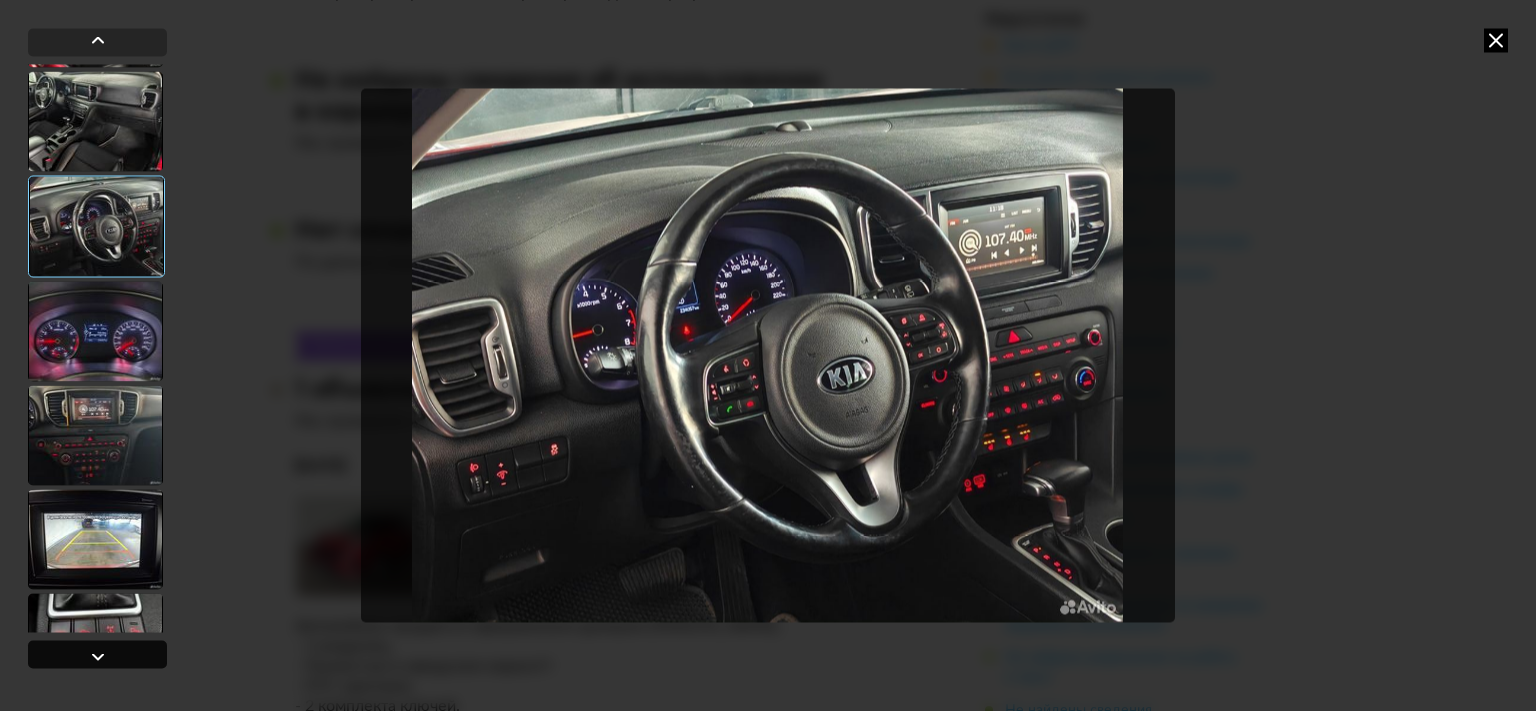 click at bounding box center [97, 655] 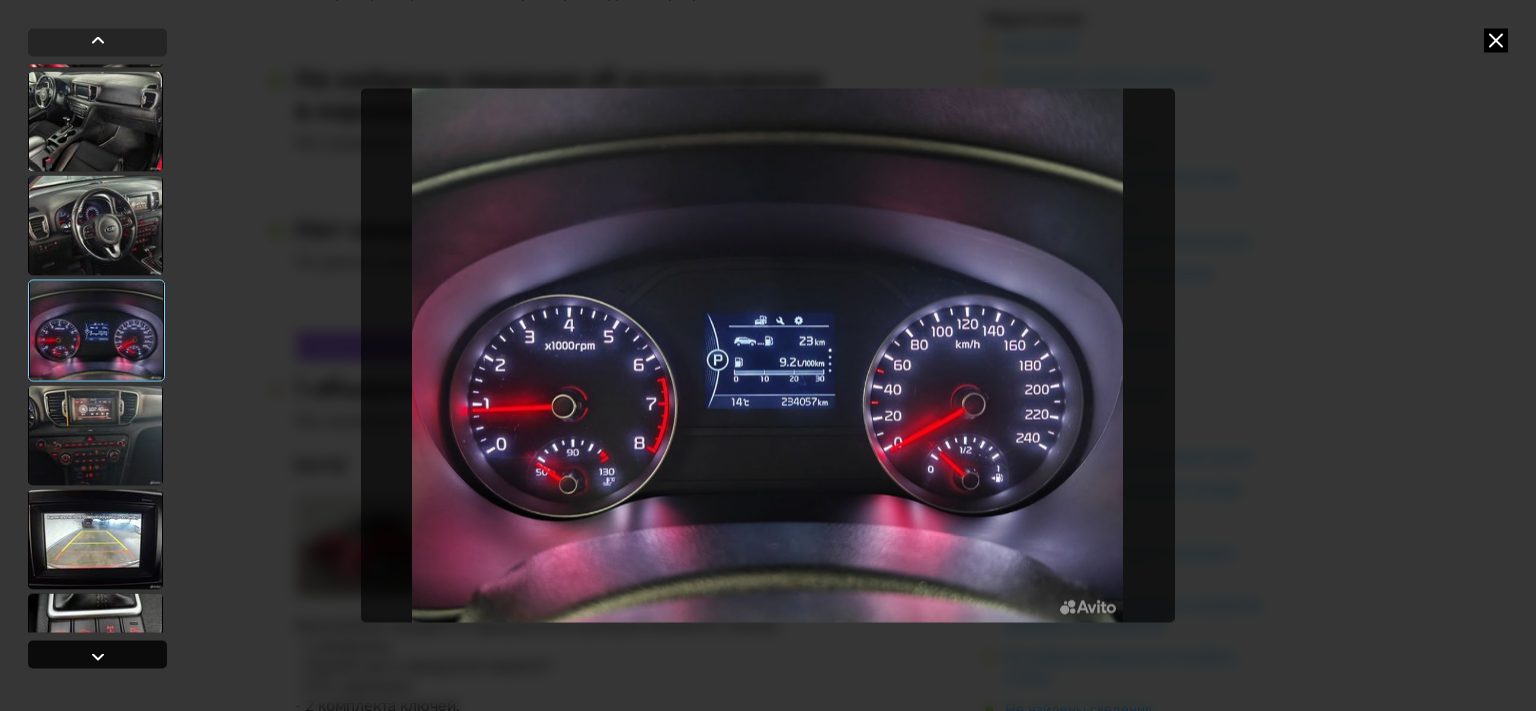 click at bounding box center (97, 655) 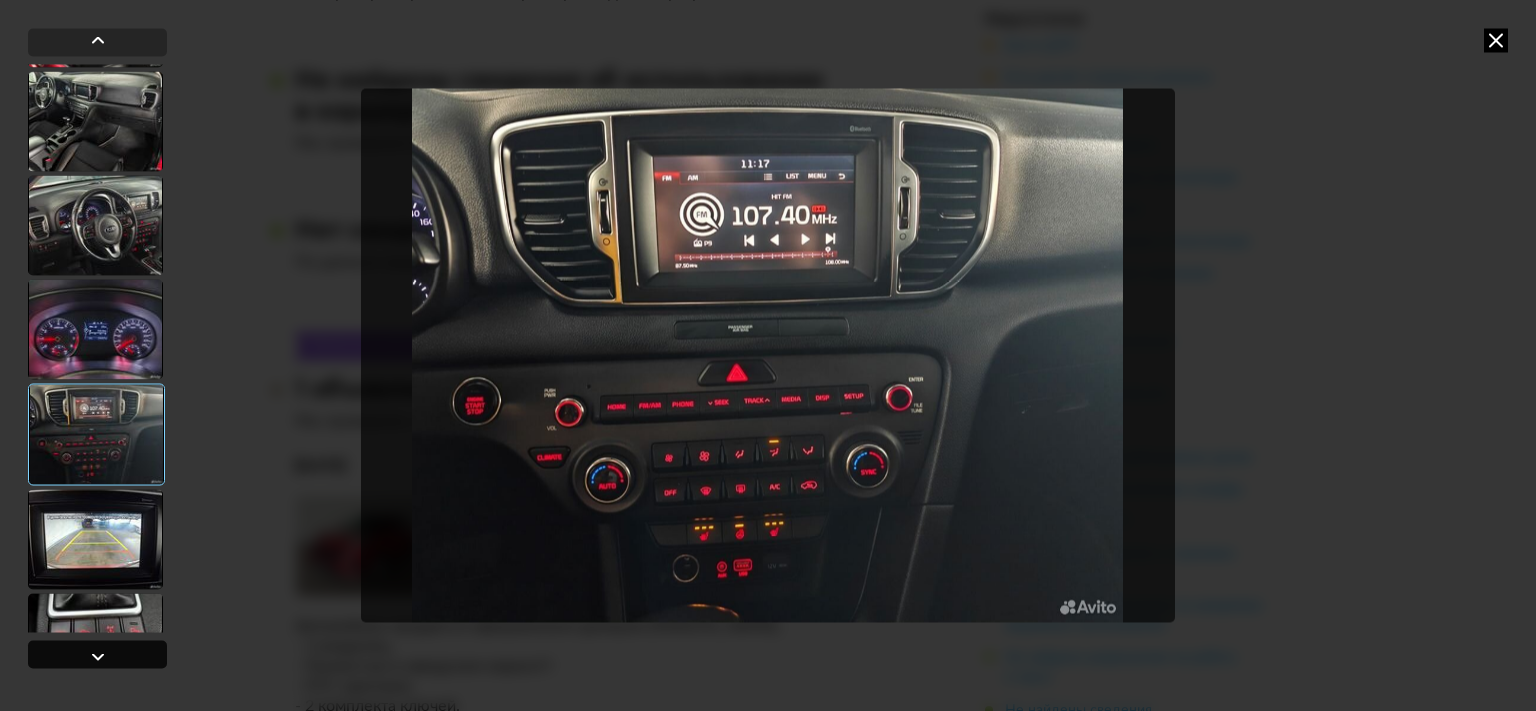 click at bounding box center [97, 655] 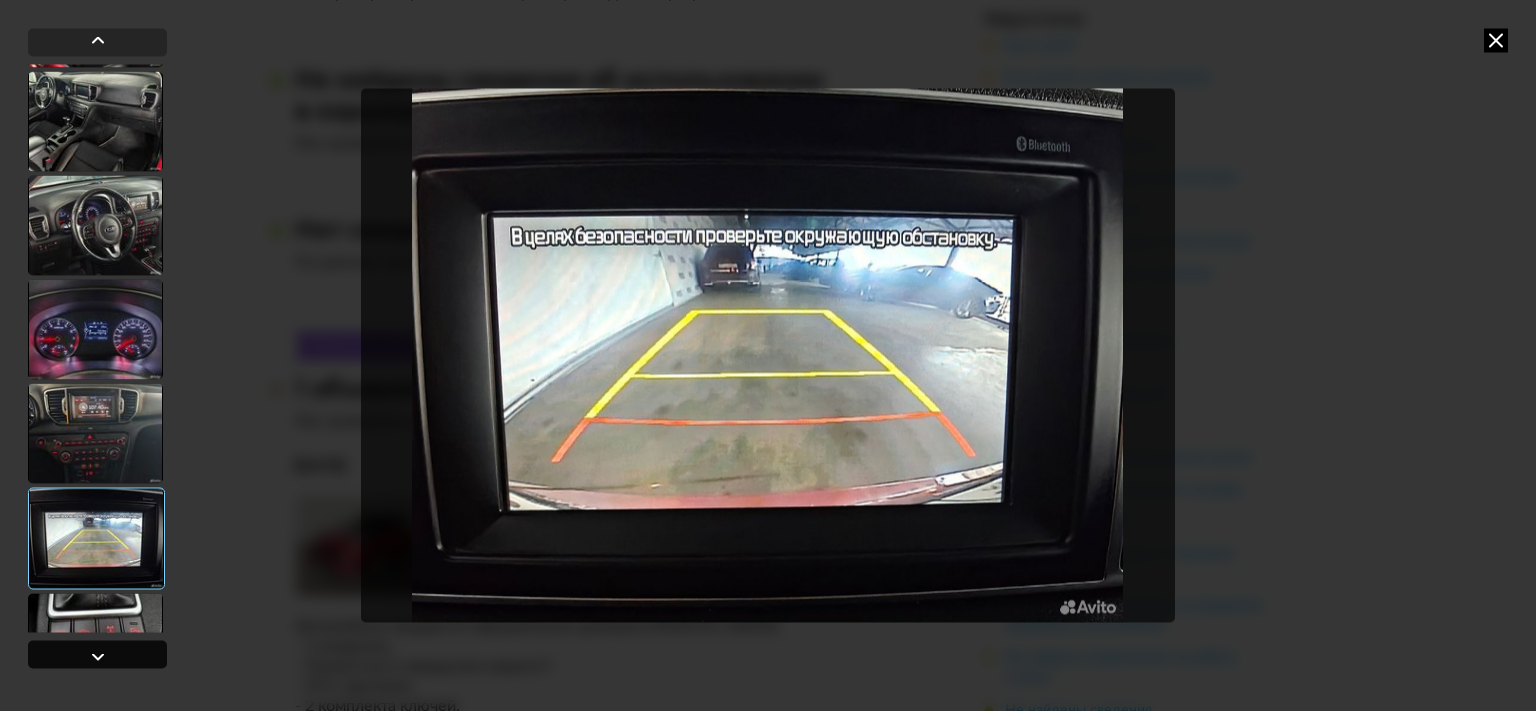 click at bounding box center [97, 655] 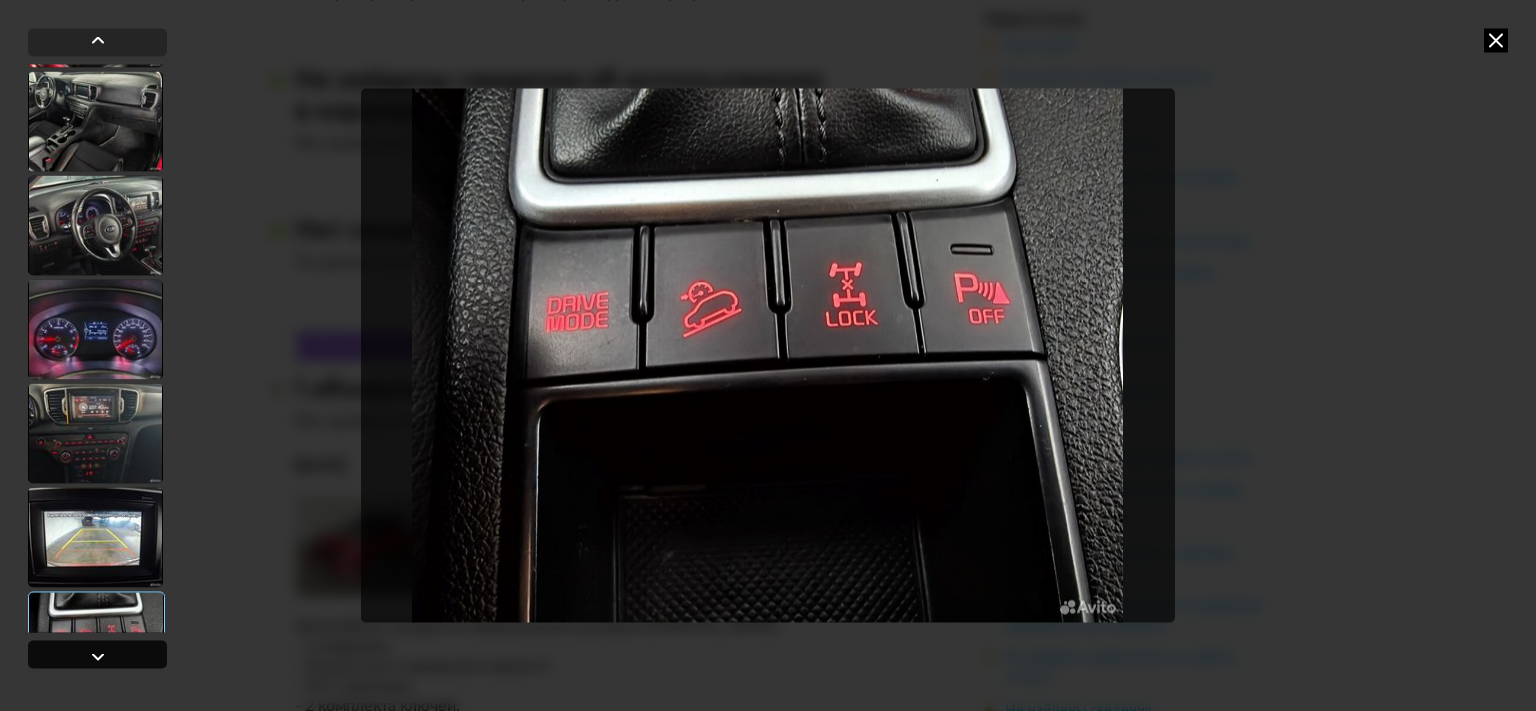 click at bounding box center (97, 655) 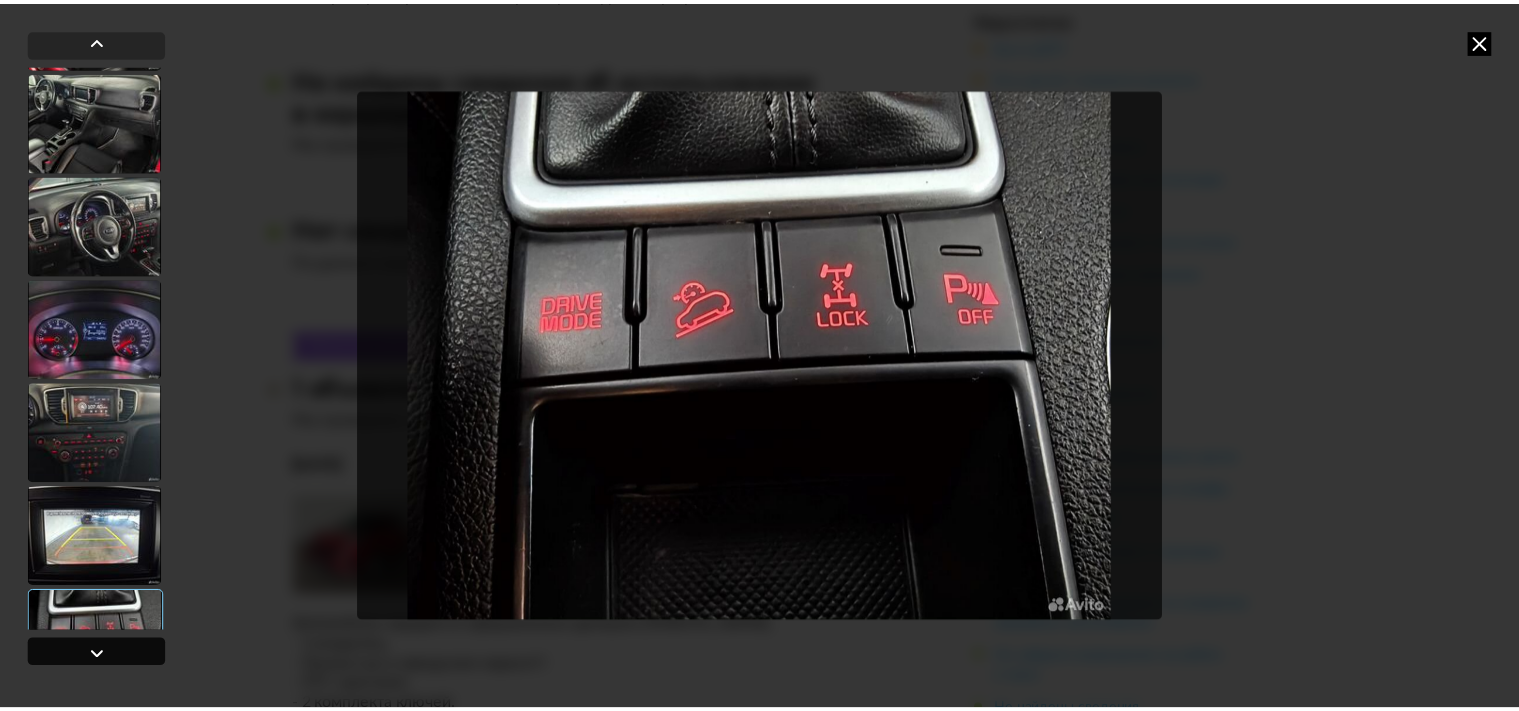 scroll, scrollTop: 1322, scrollLeft: 0, axis: vertical 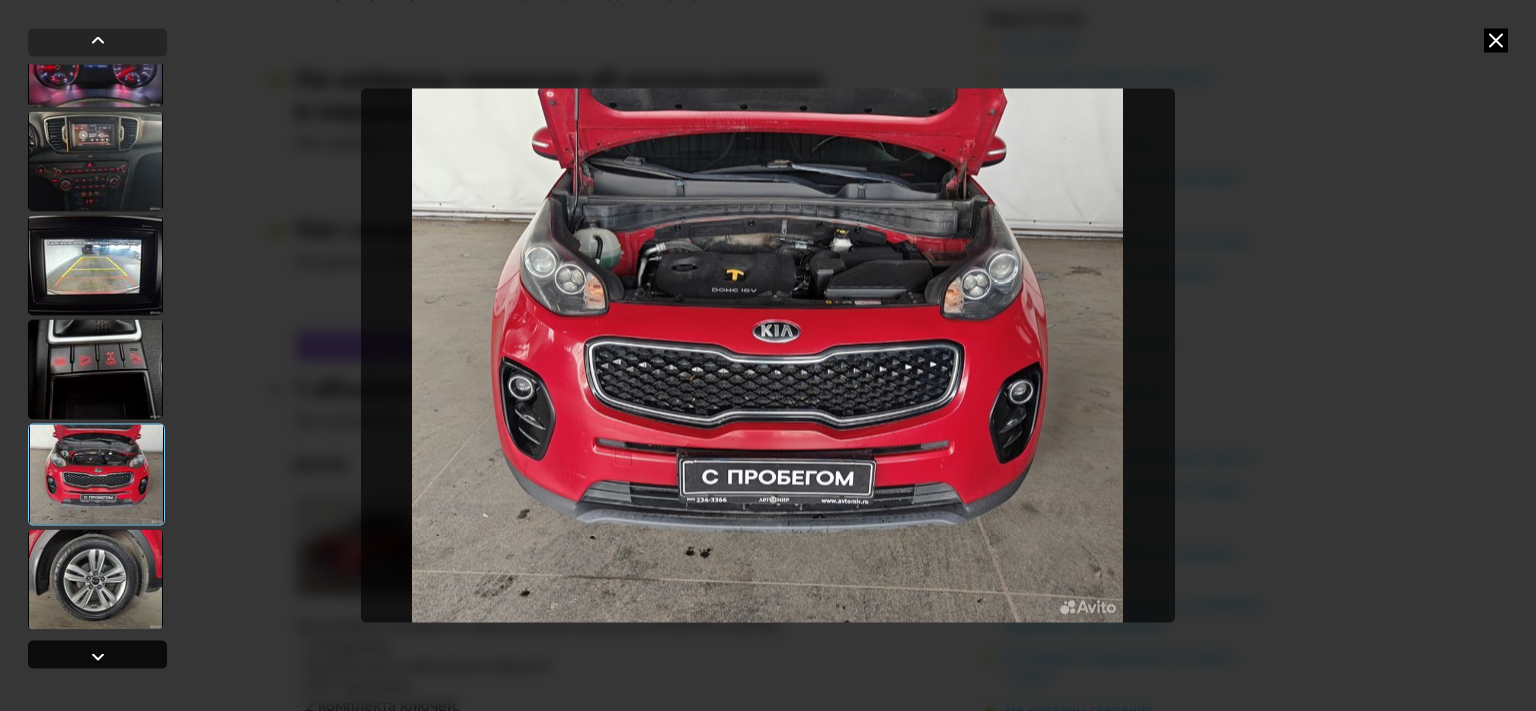click at bounding box center [97, 655] 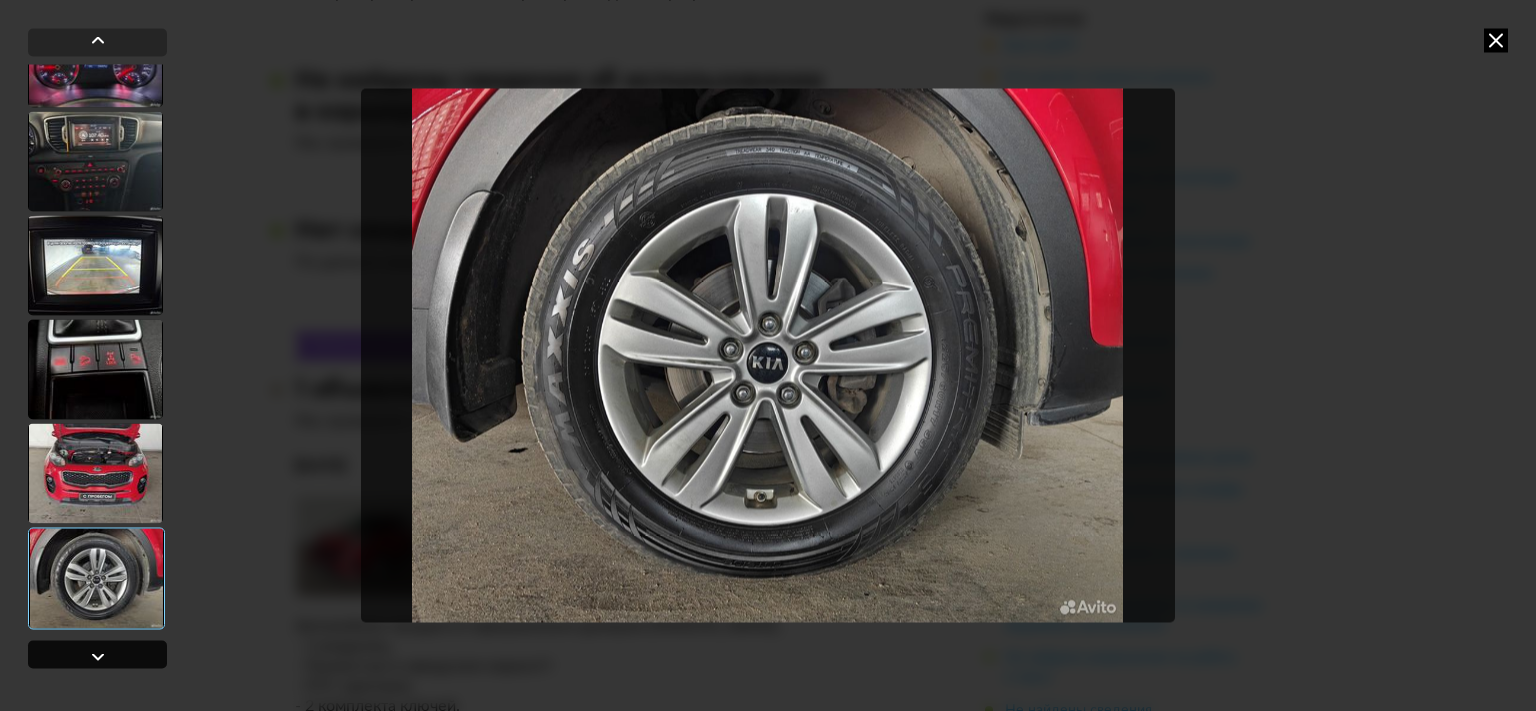 click at bounding box center [97, 655] 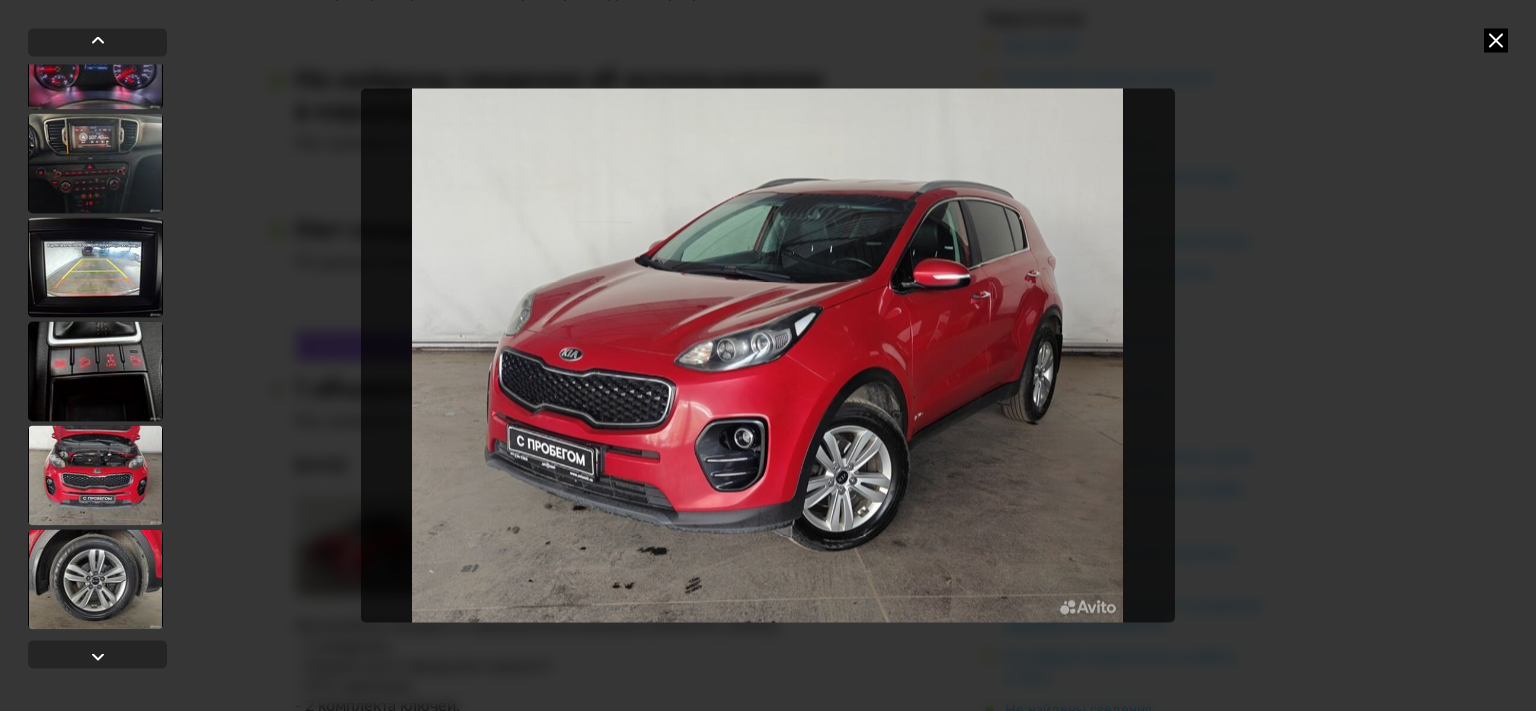click at bounding box center (1496, 40) 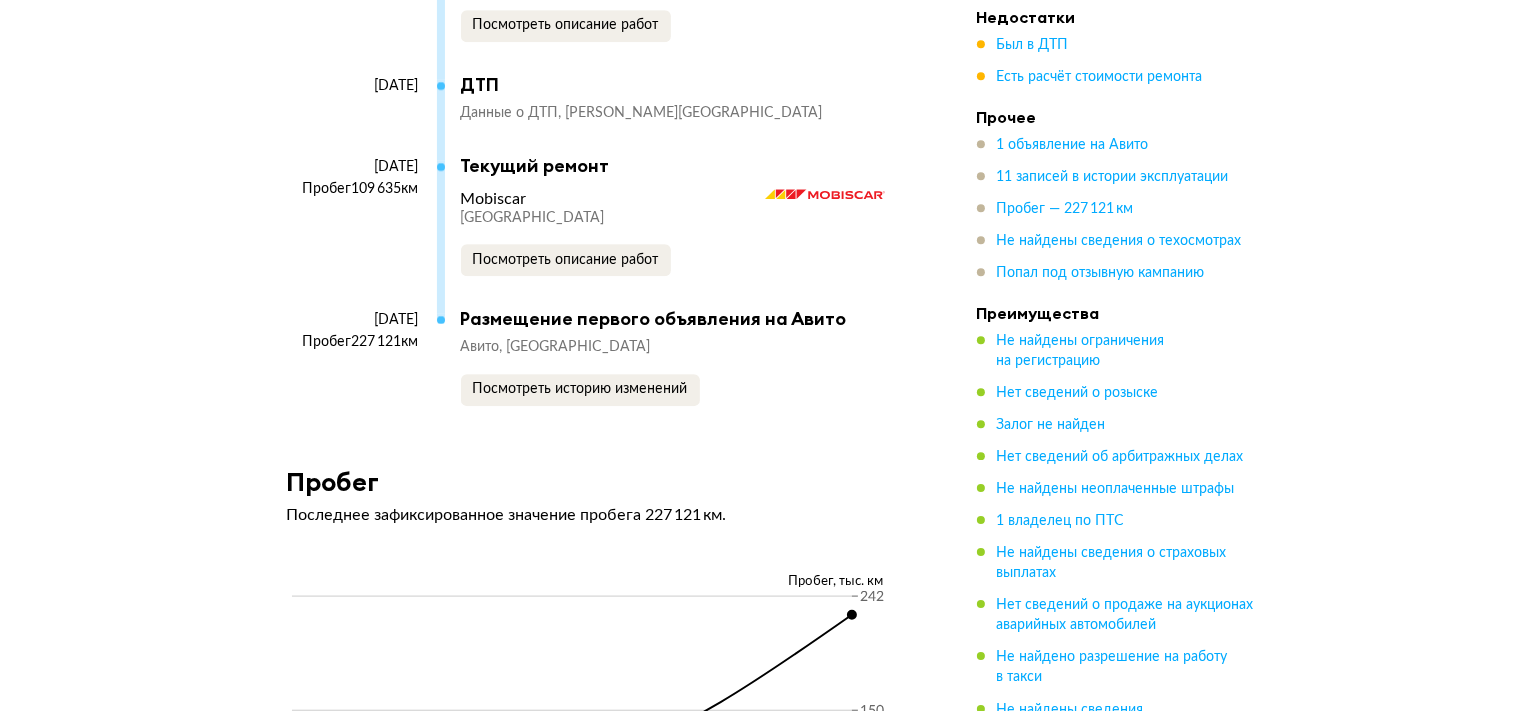scroll, scrollTop: 6230, scrollLeft: 0, axis: vertical 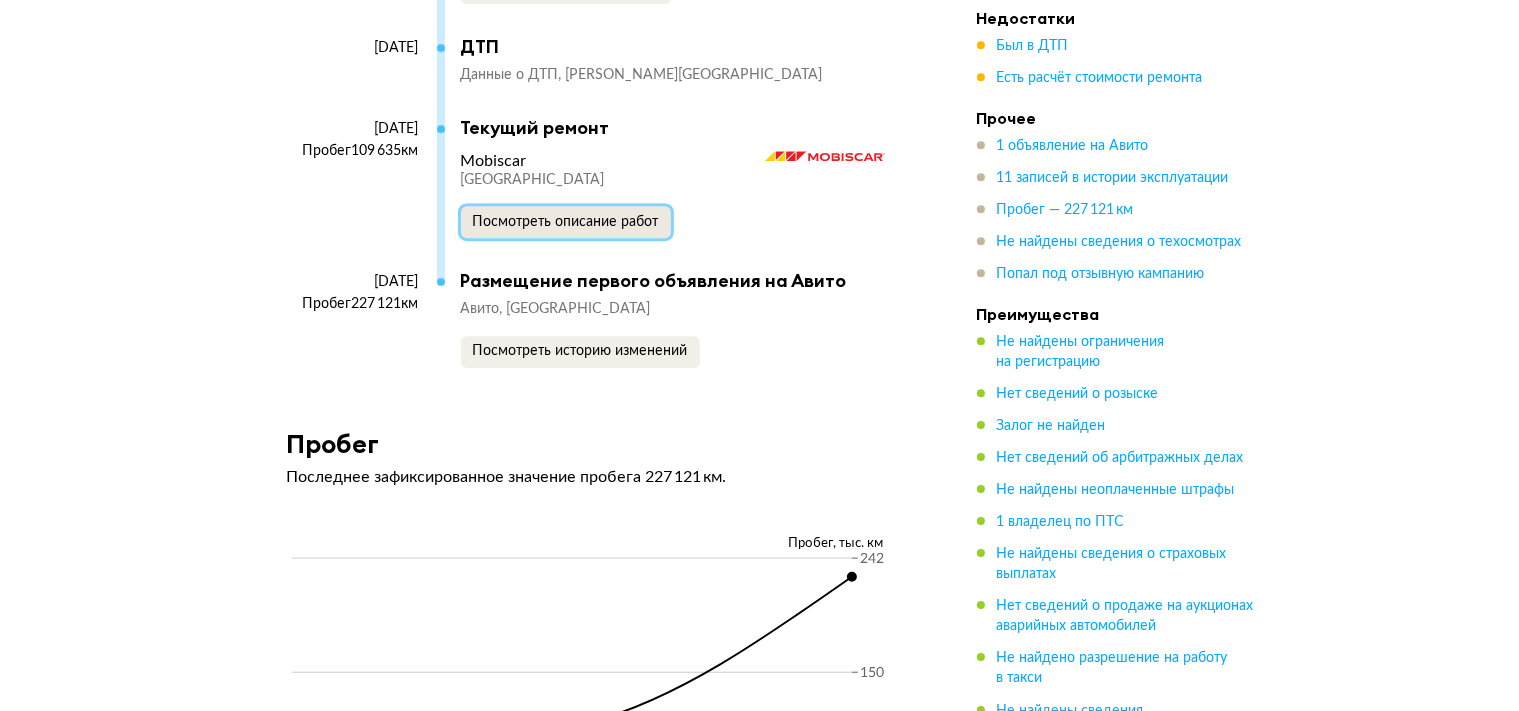 click on "Посмотреть описание работ" at bounding box center [566, 222] 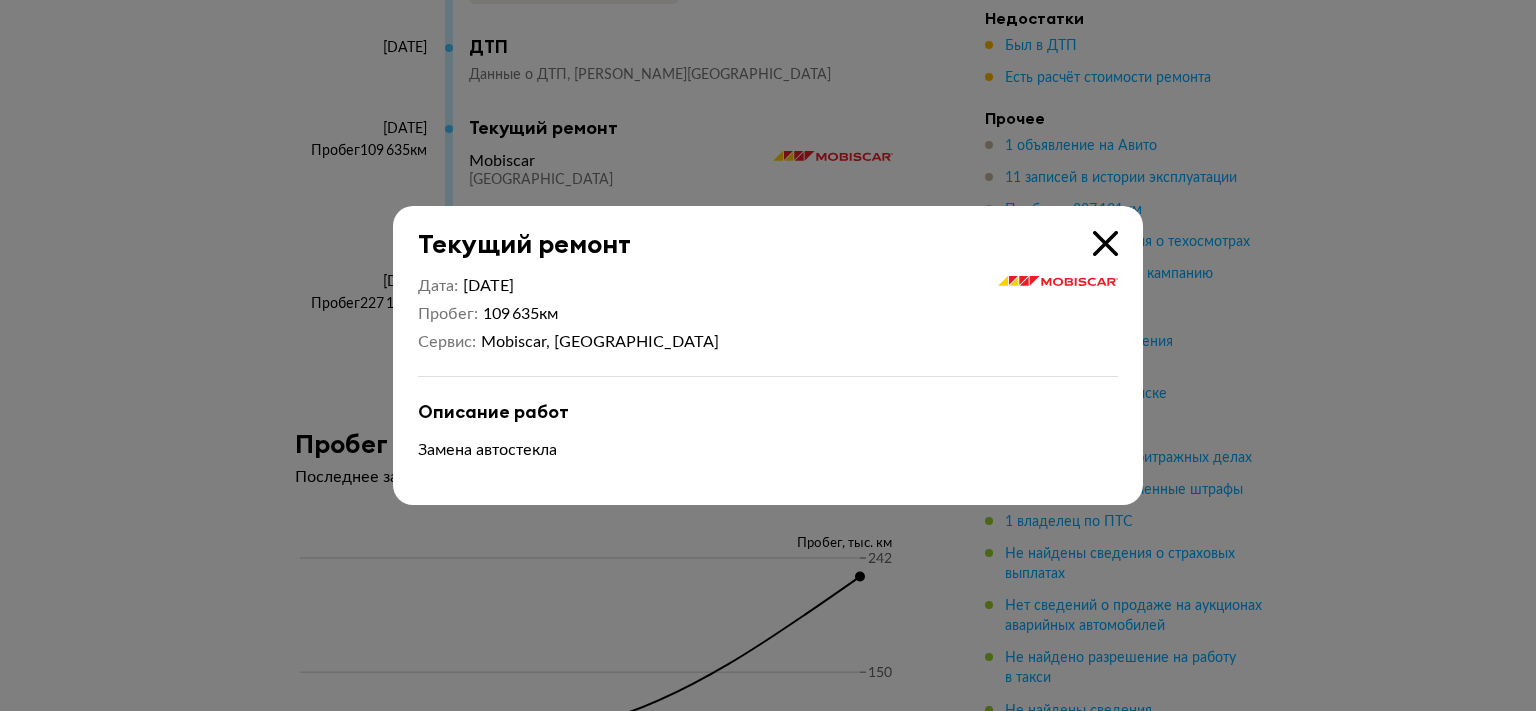 click at bounding box center (1105, 243) 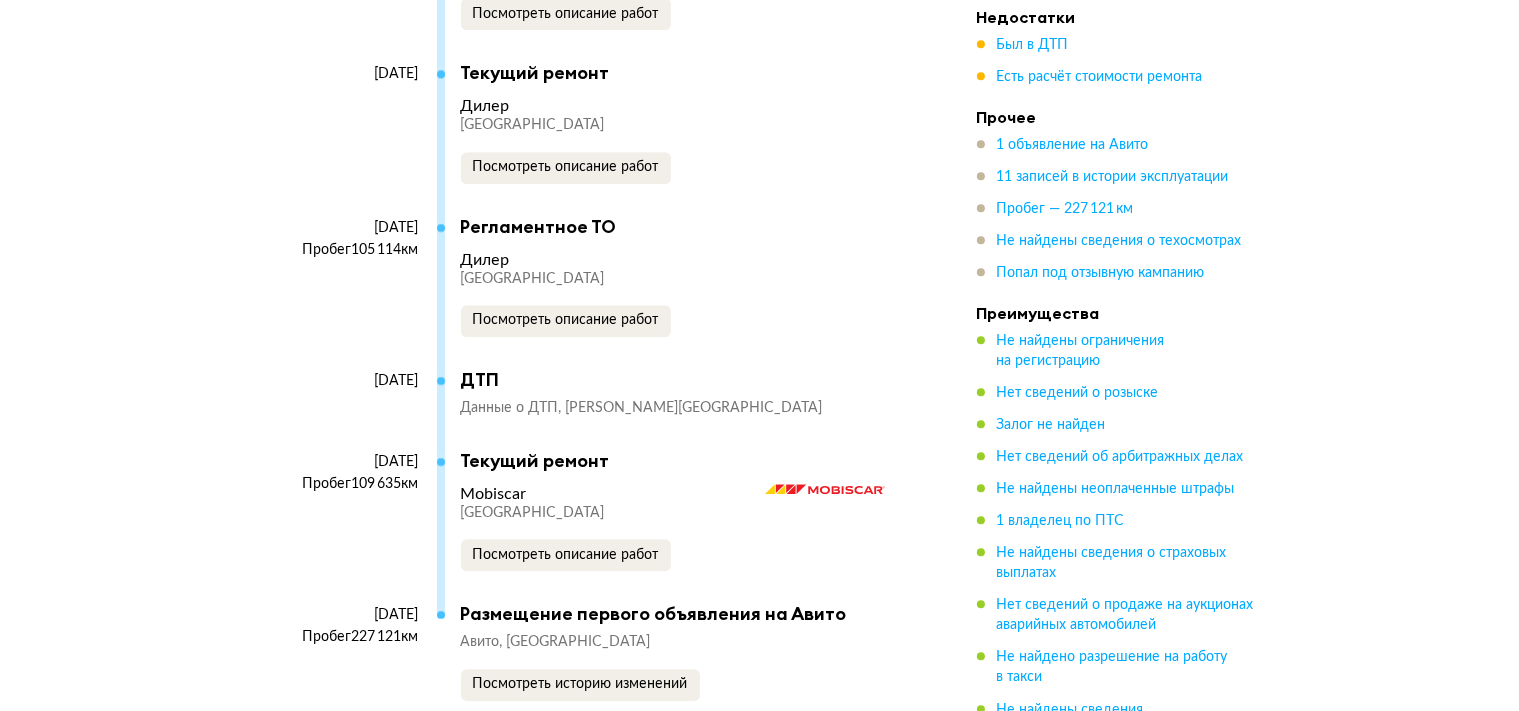 scroll, scrollTop: 5808, scrollLeft: 0, axis: vertical 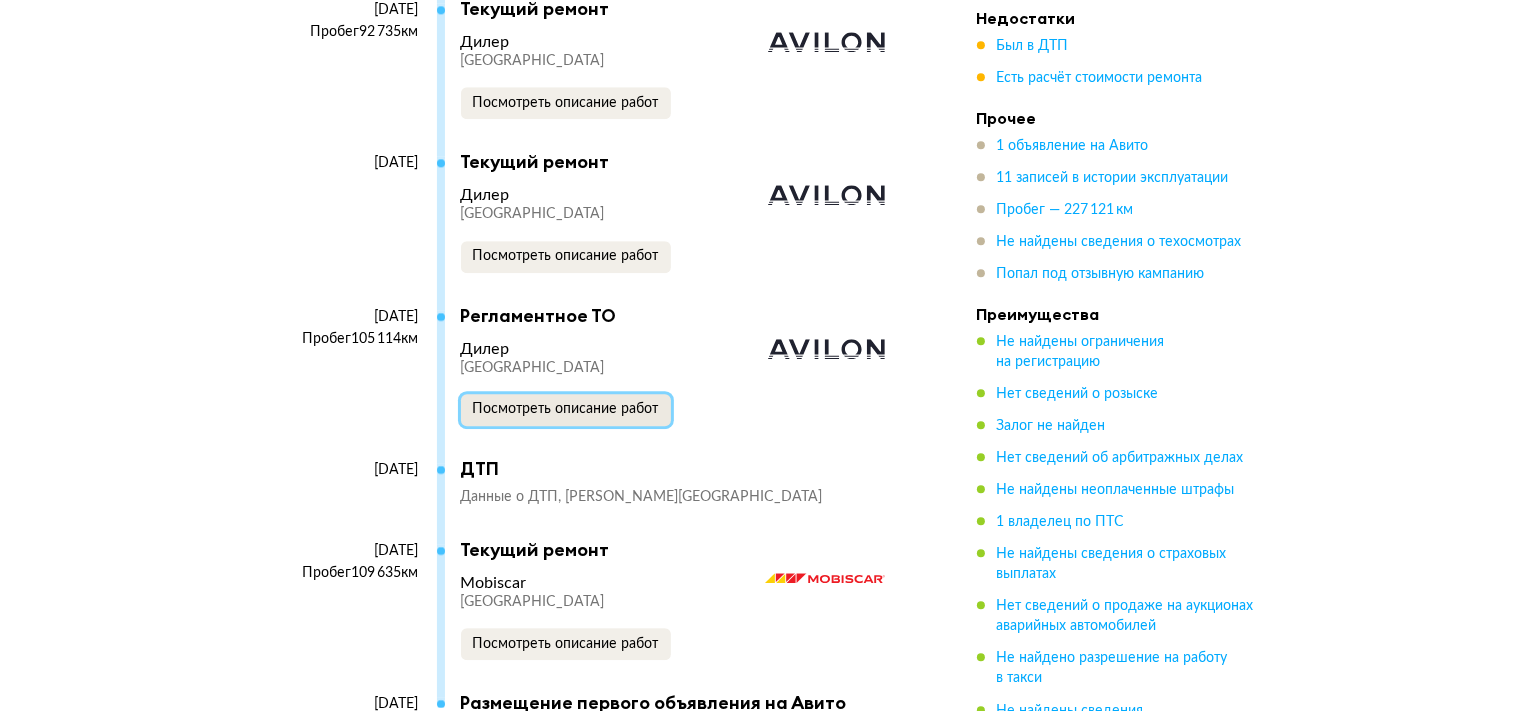 click on "Посмотреть описание работ" at bounding box center [566, 409] 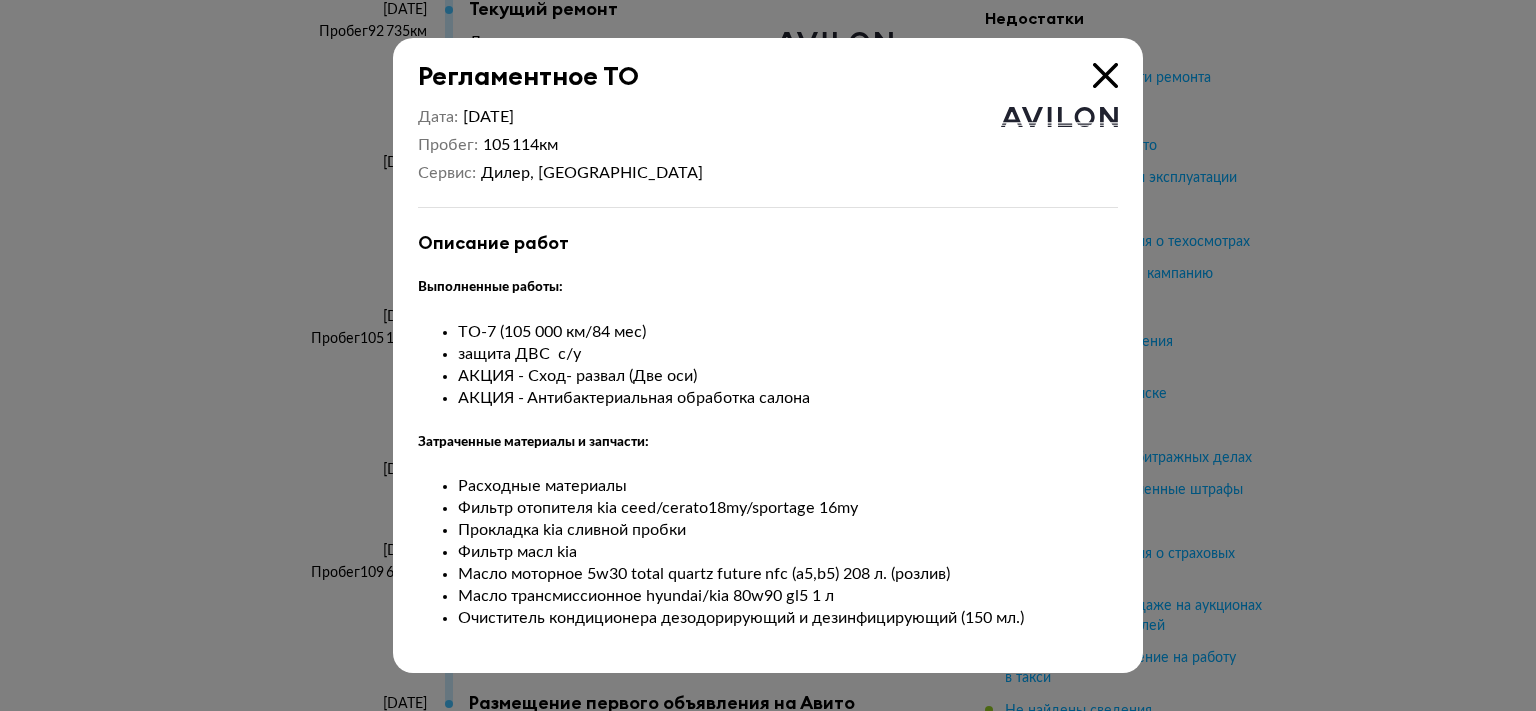 click at bounding box center [1105, 75] 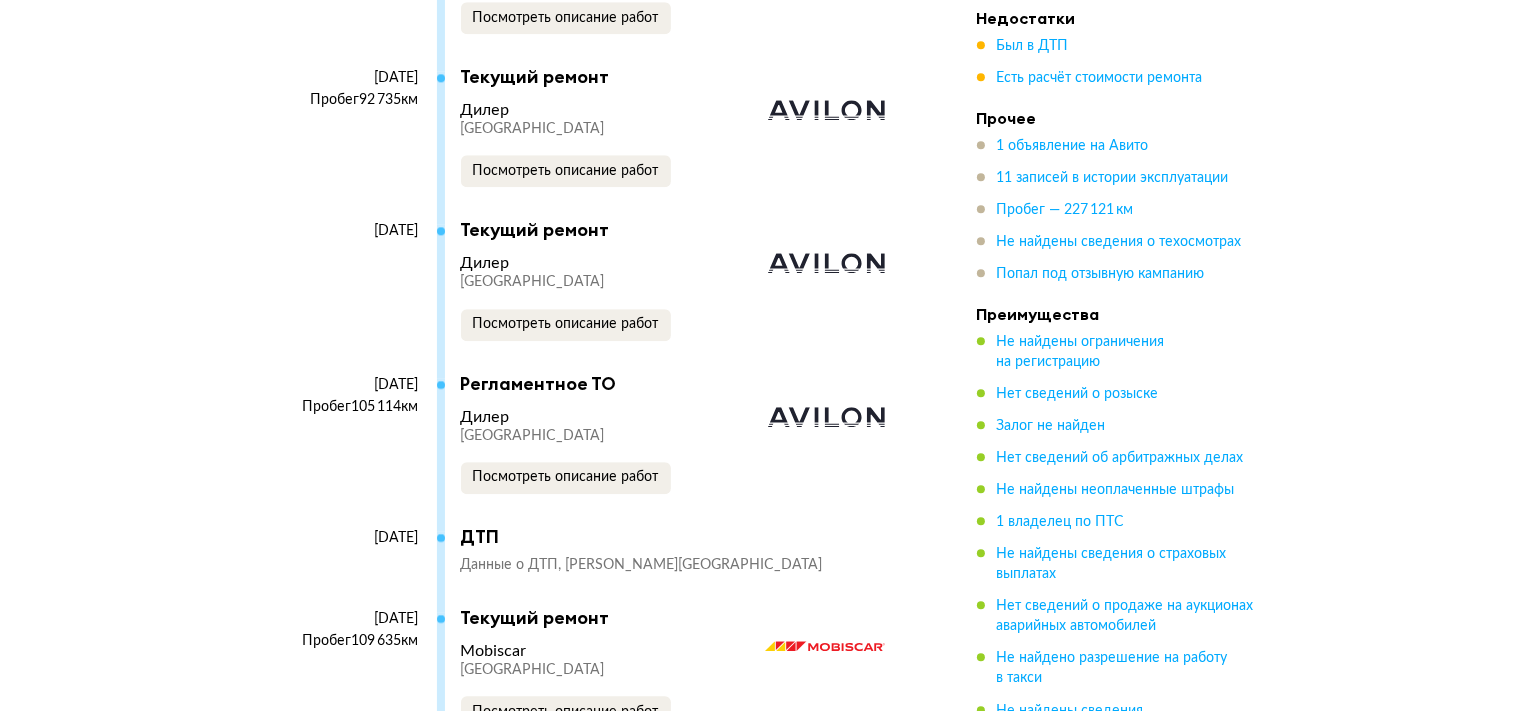 scroll, scrollTop: 5702, scrollLeft: 0, axis: vertical 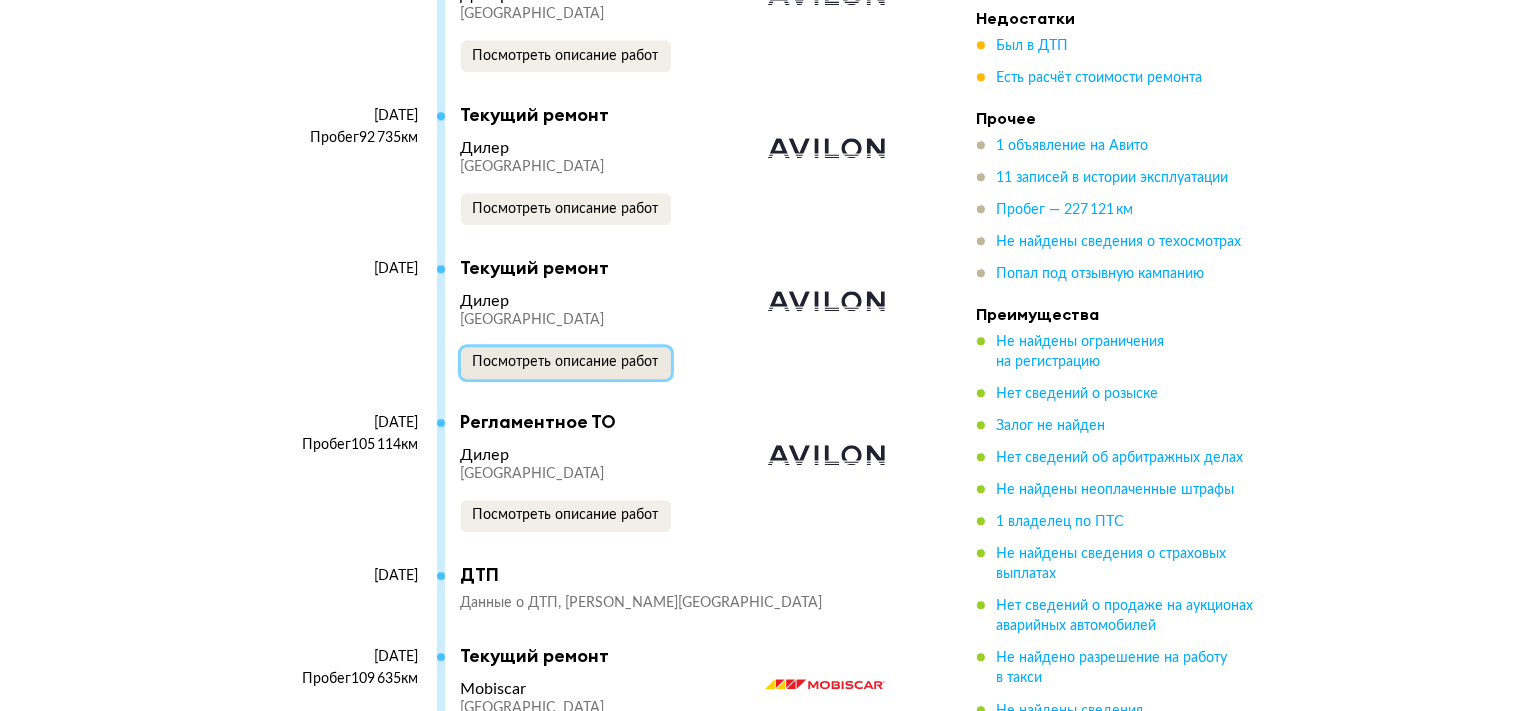 click on "Посмотреть описание работ" at bounding box center (566, 362) 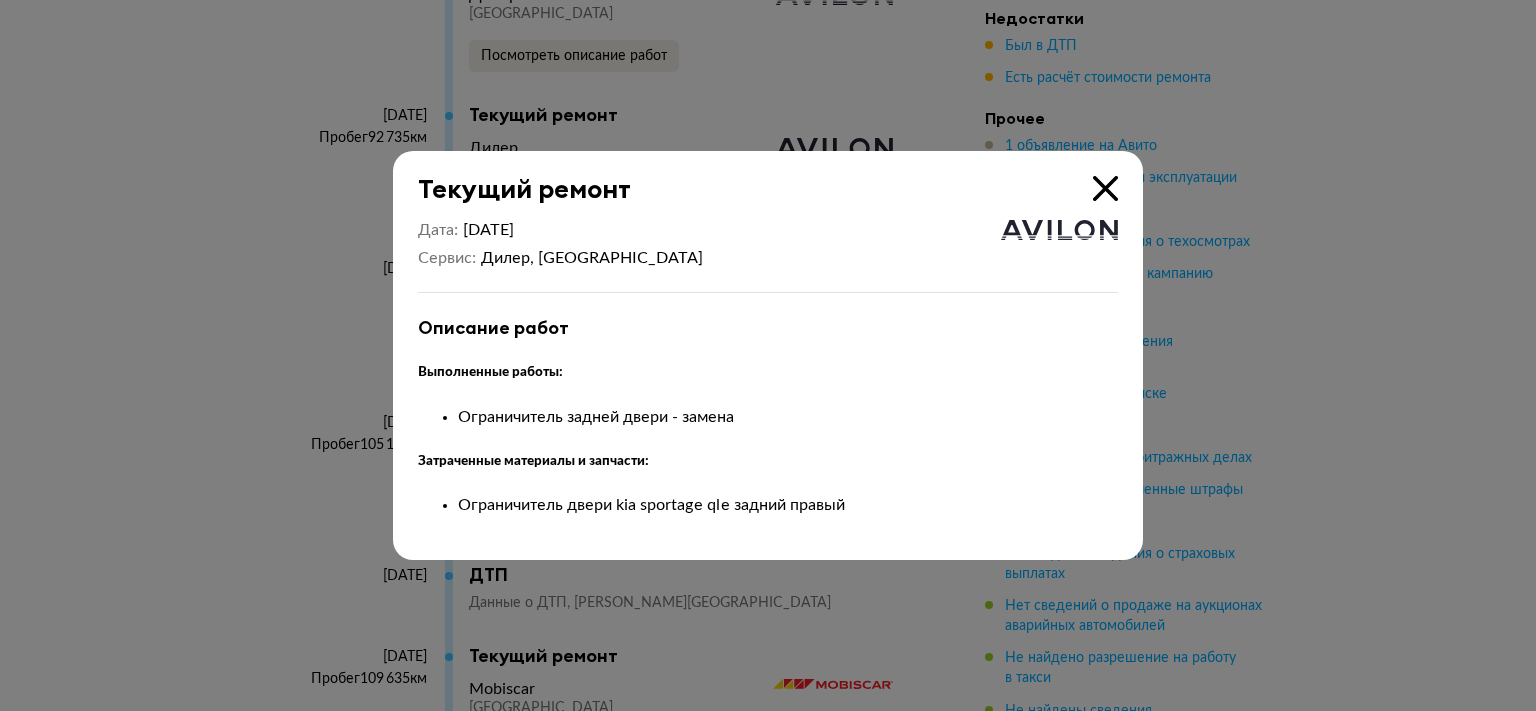 click at bounding box center [1105, 188] 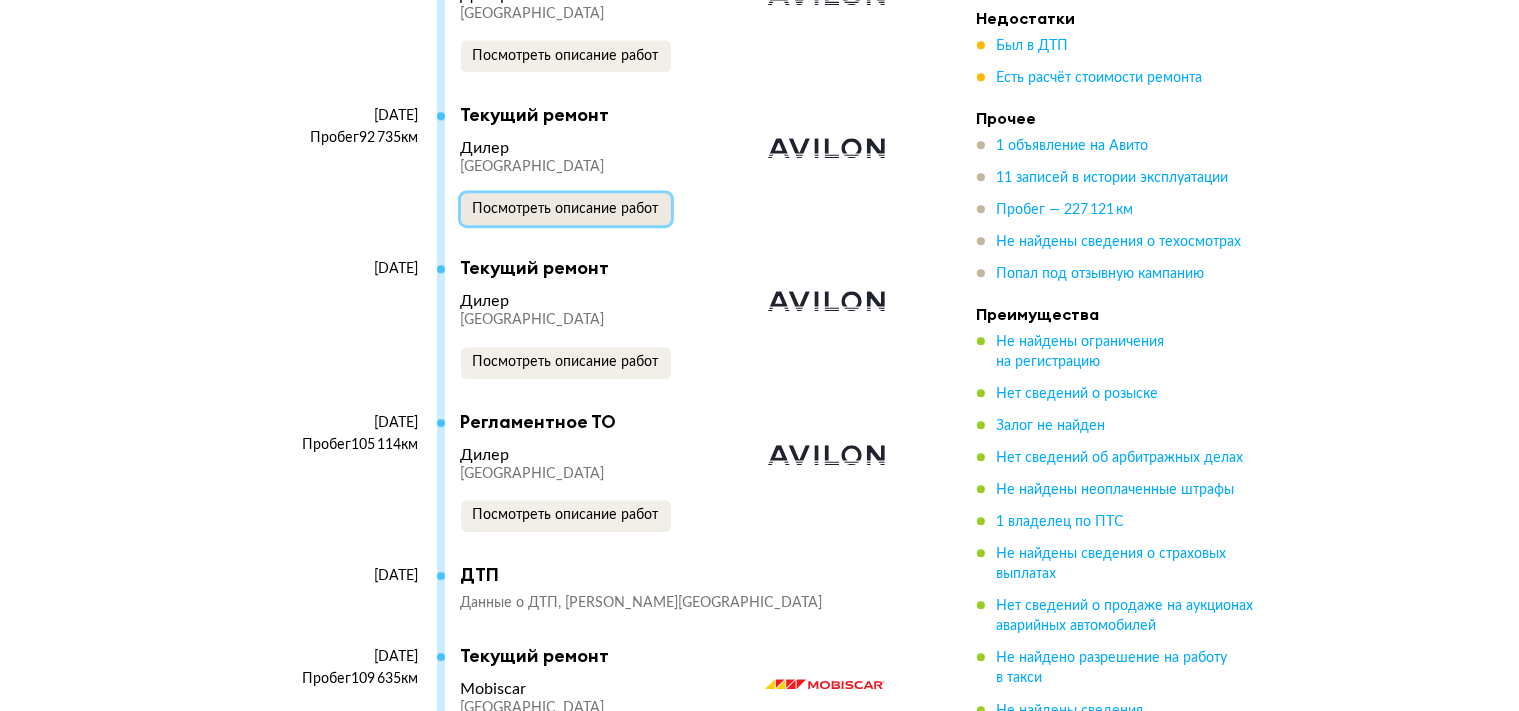 click on "Посмотреть описание работ" at bounding box center (566, 209) 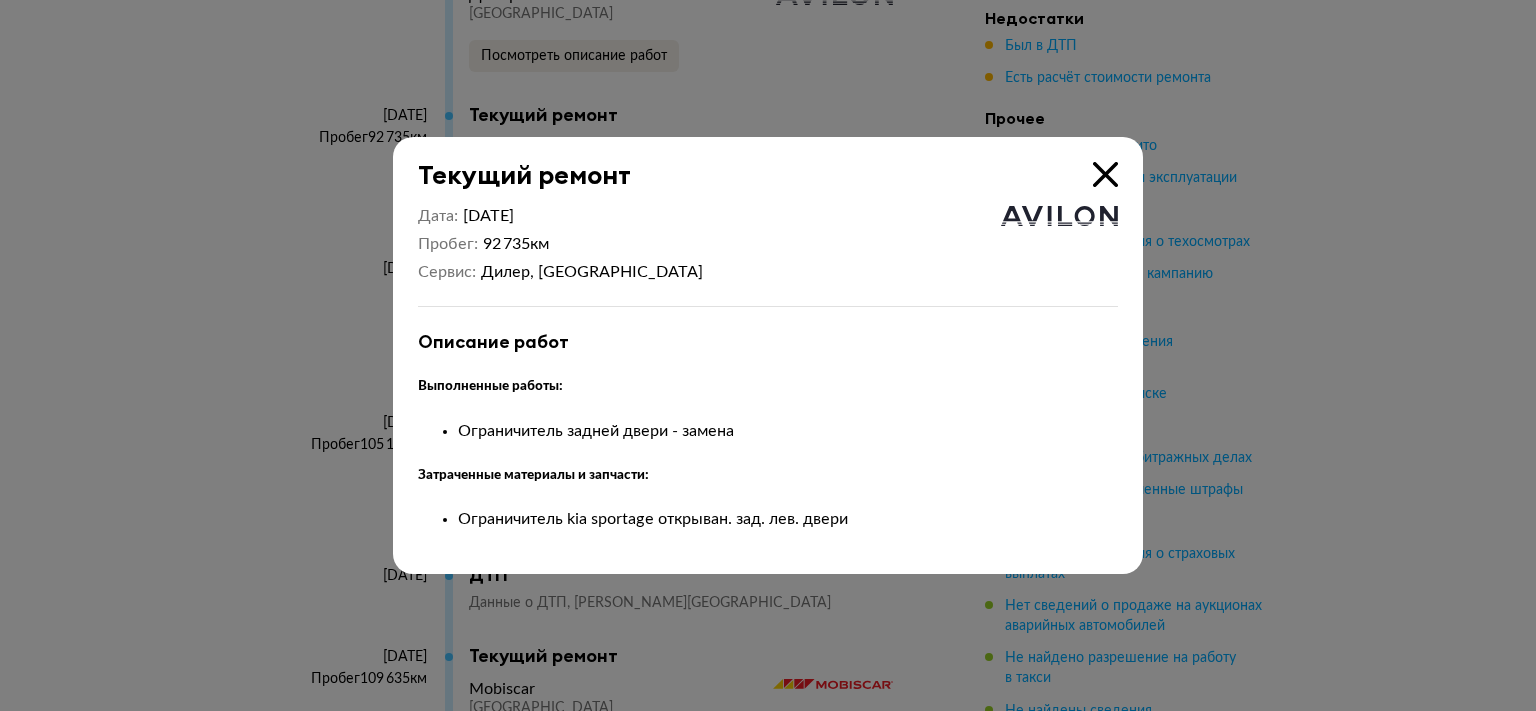 click at bounding box center (1105, 174) 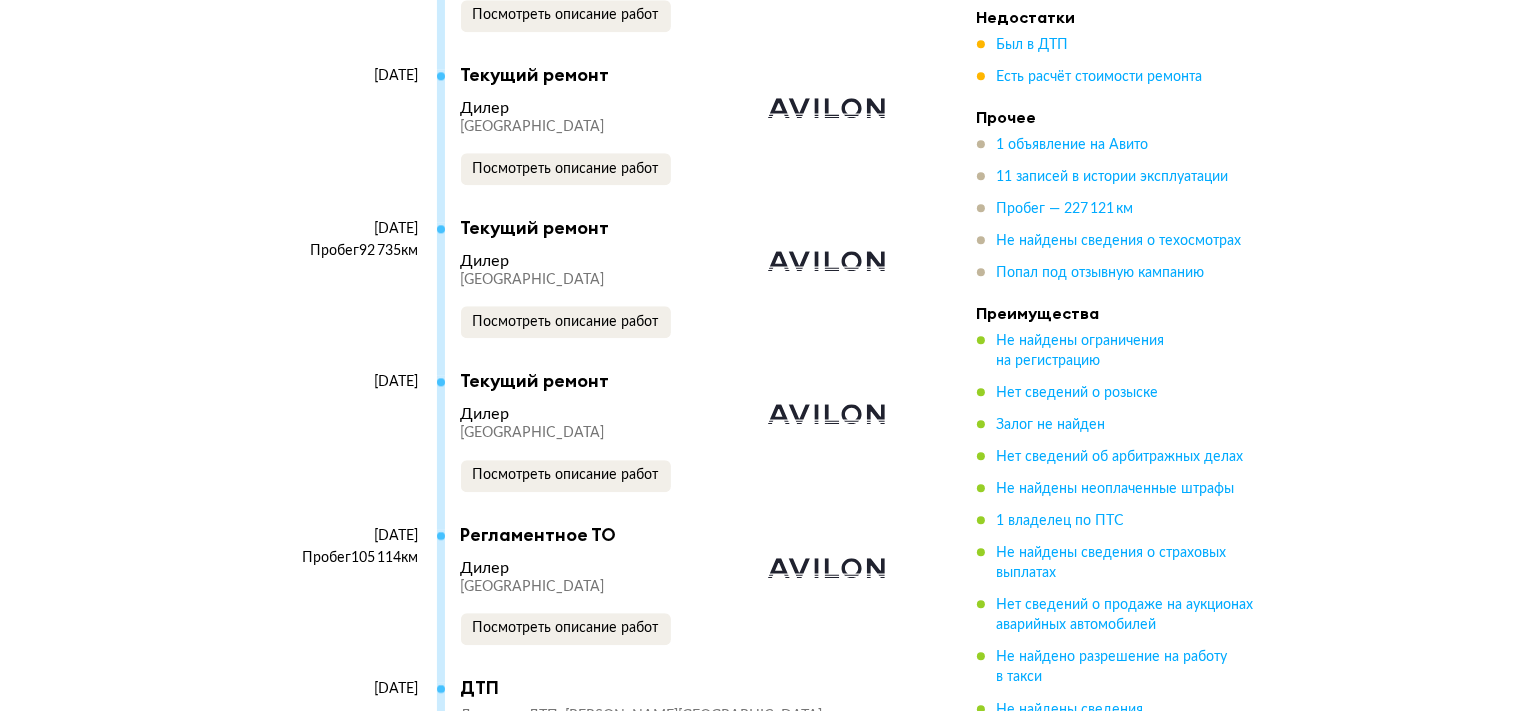 scroll, scrollTop: 5491, scrollLeft: 0, axis: vertical 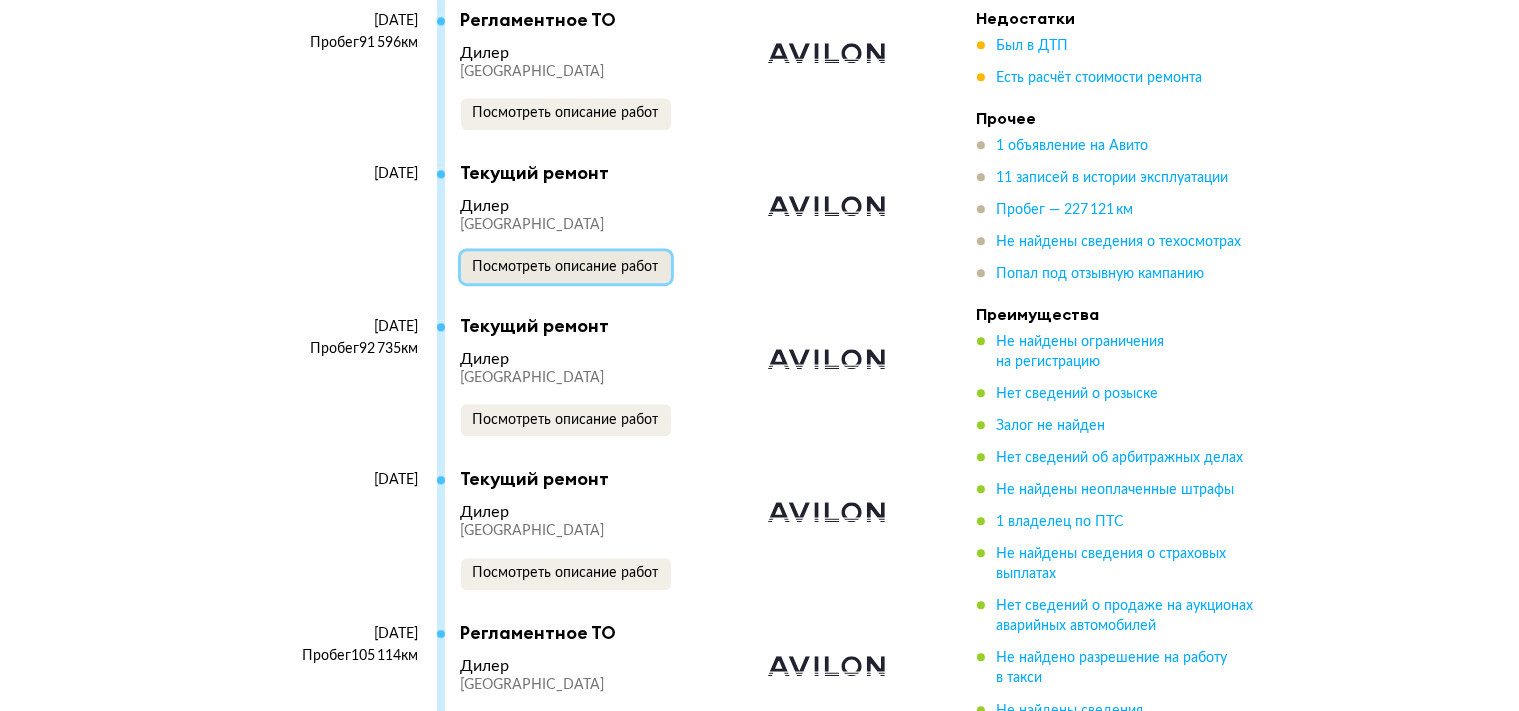 click on "Посмотреть описание работ" at bounding box center [566, 267] 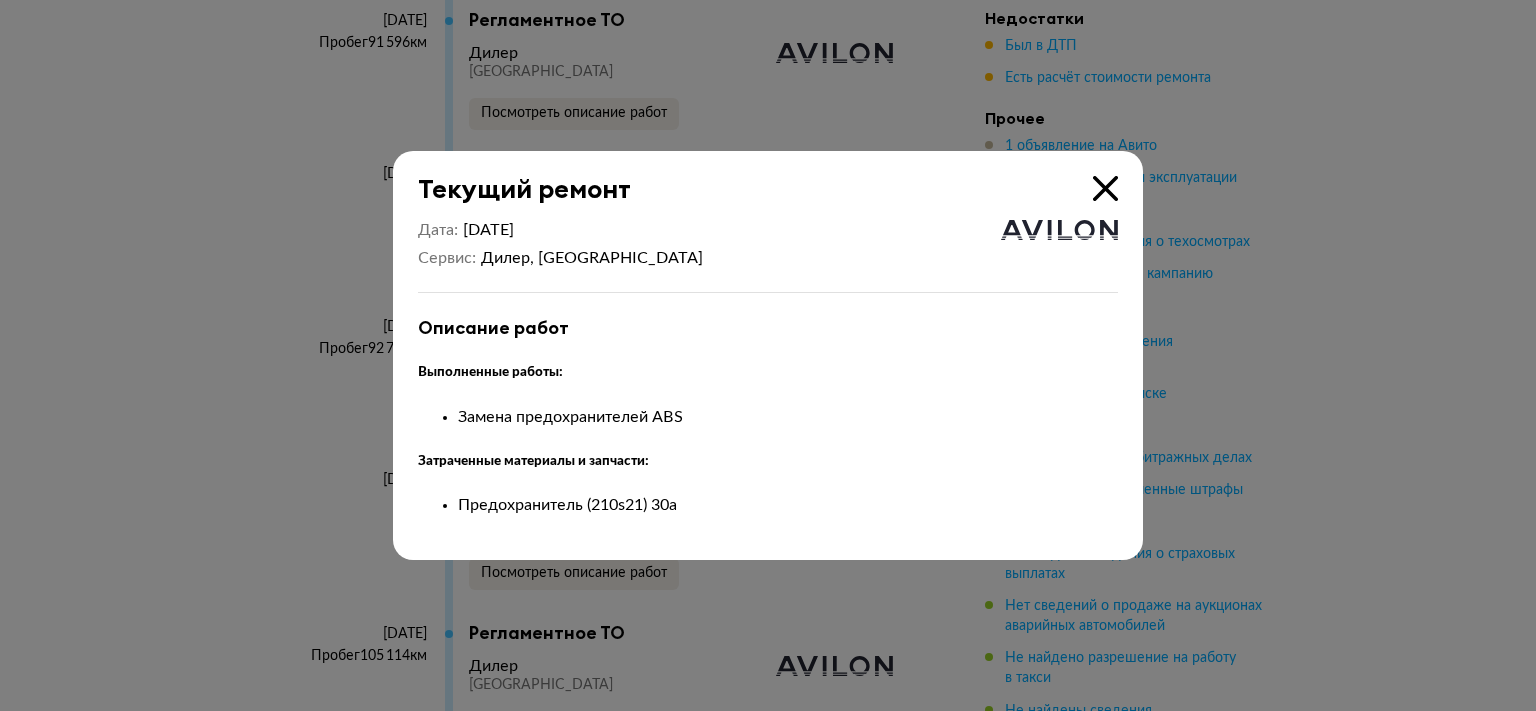 click at bounding box center (1105, 188) 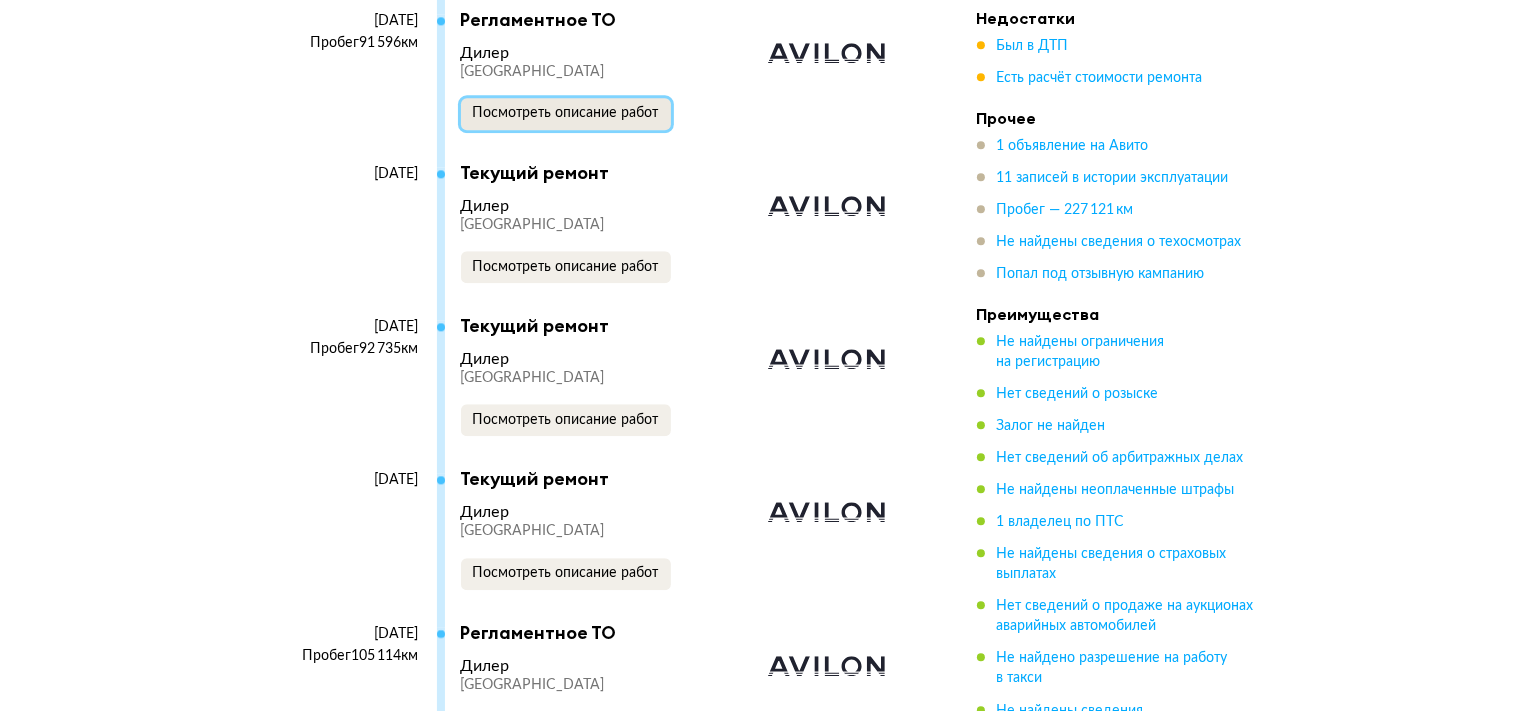 click on "Посмотреть описание работ" at bounding box center [566, 113] 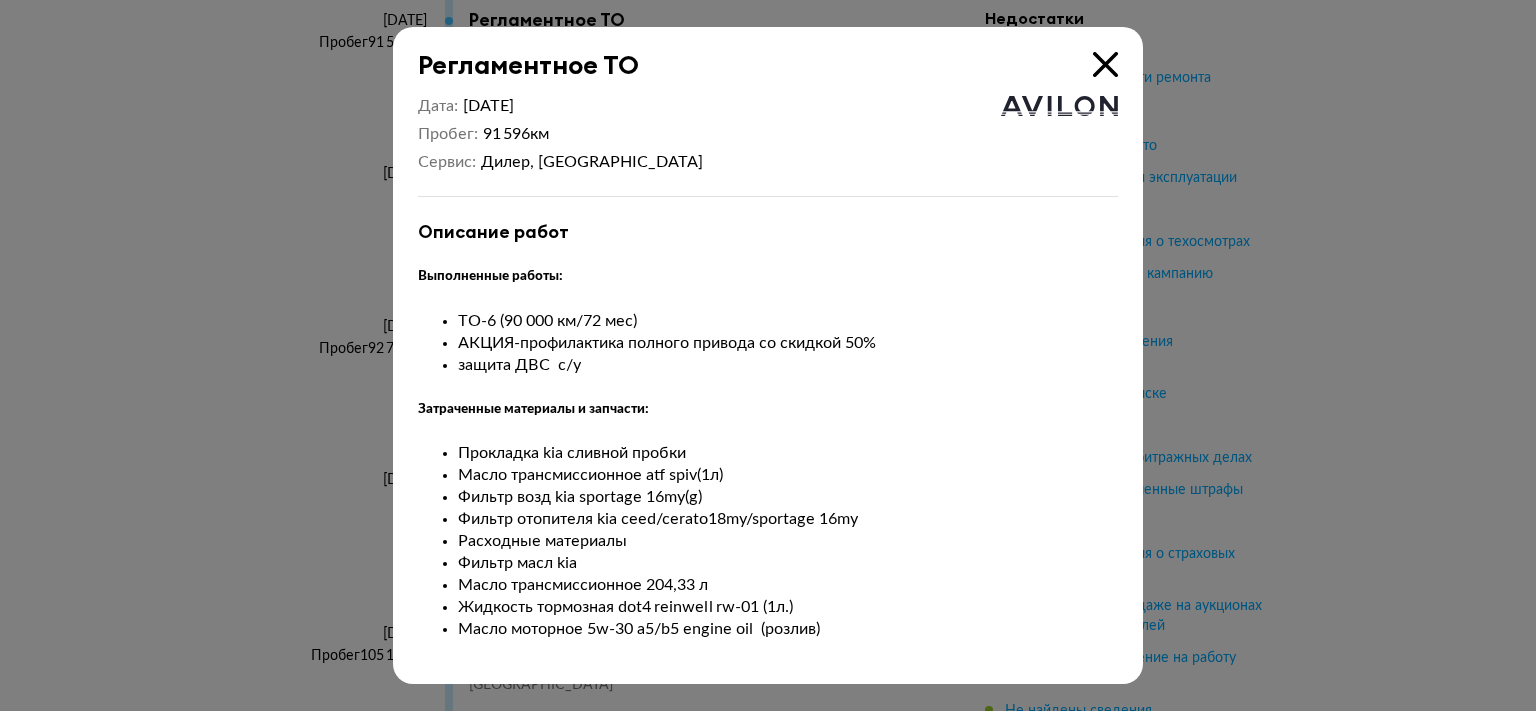 click at bounding box center (1105, 64) 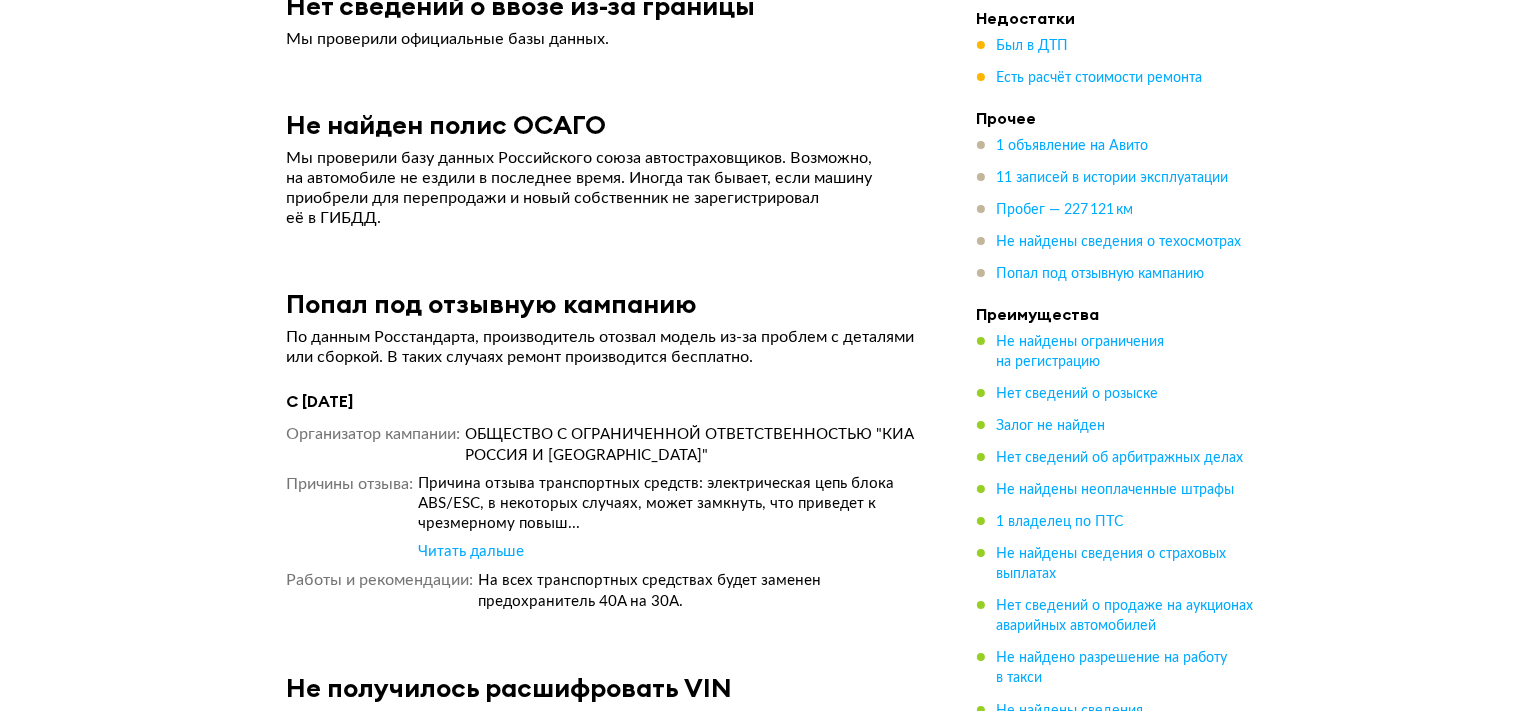 scroll, scrollTop: 6969, scrollLeft: 0, axis: vertical 